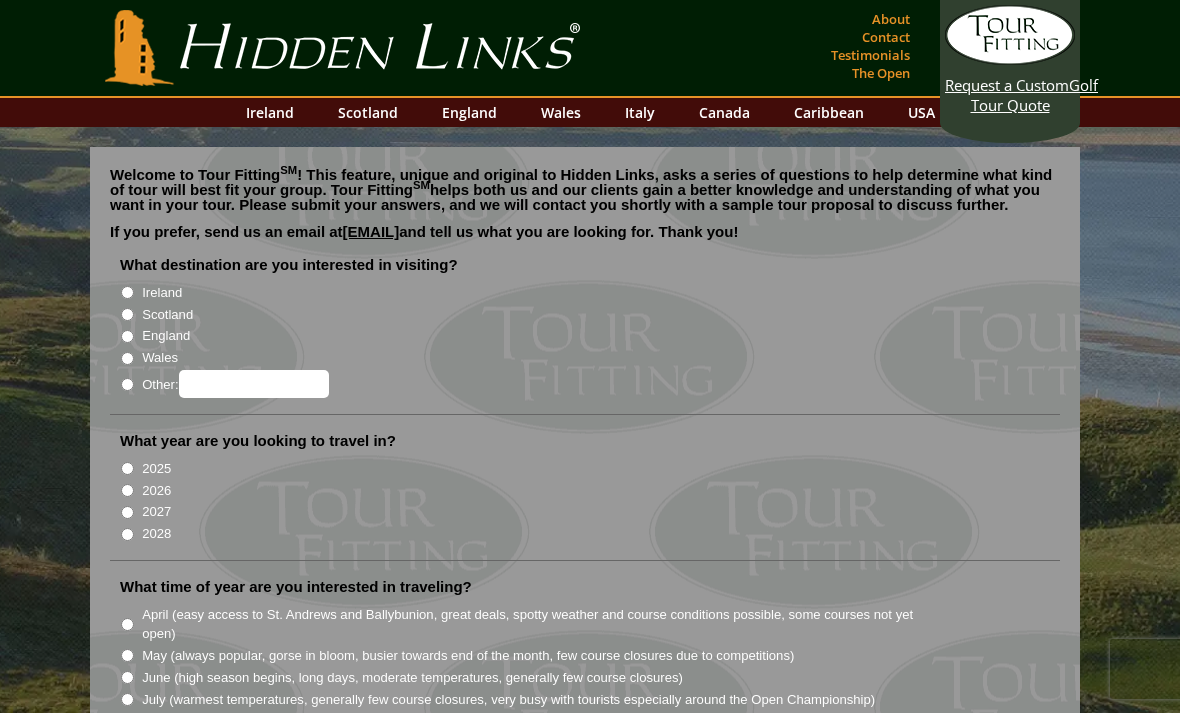 scroll, scrollTop: 0, scrollLeft: 0, axis: both 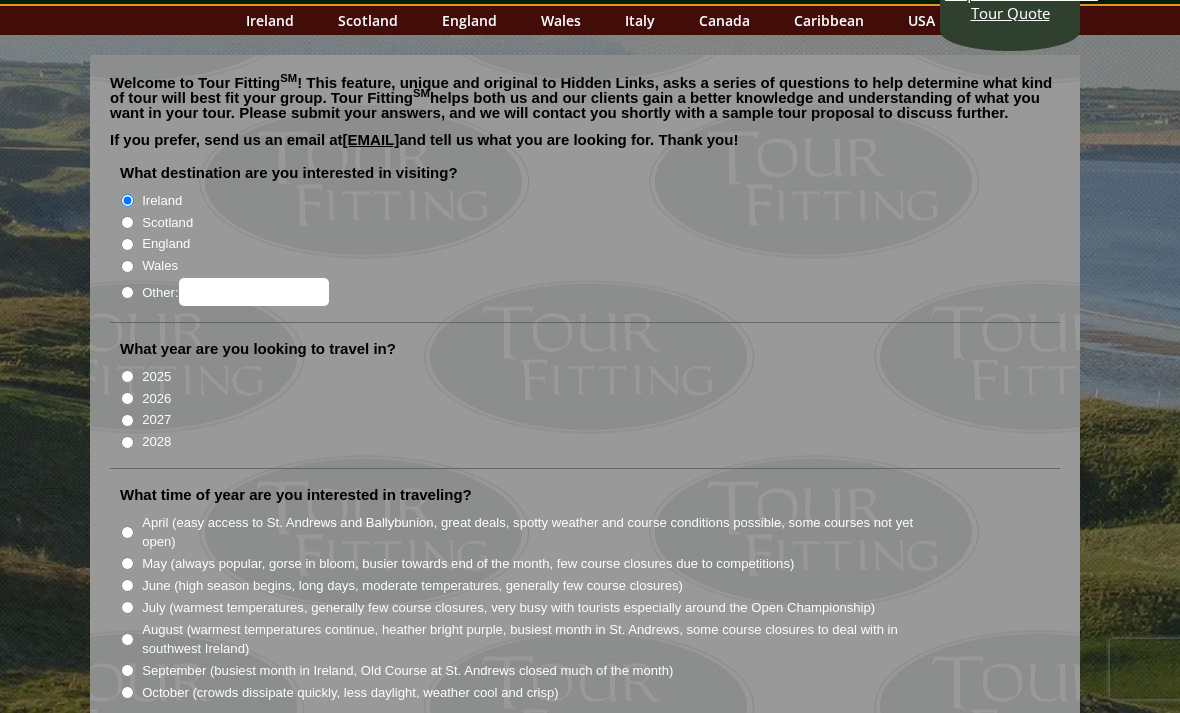 click on "2026" at bounding box center [127, 398] 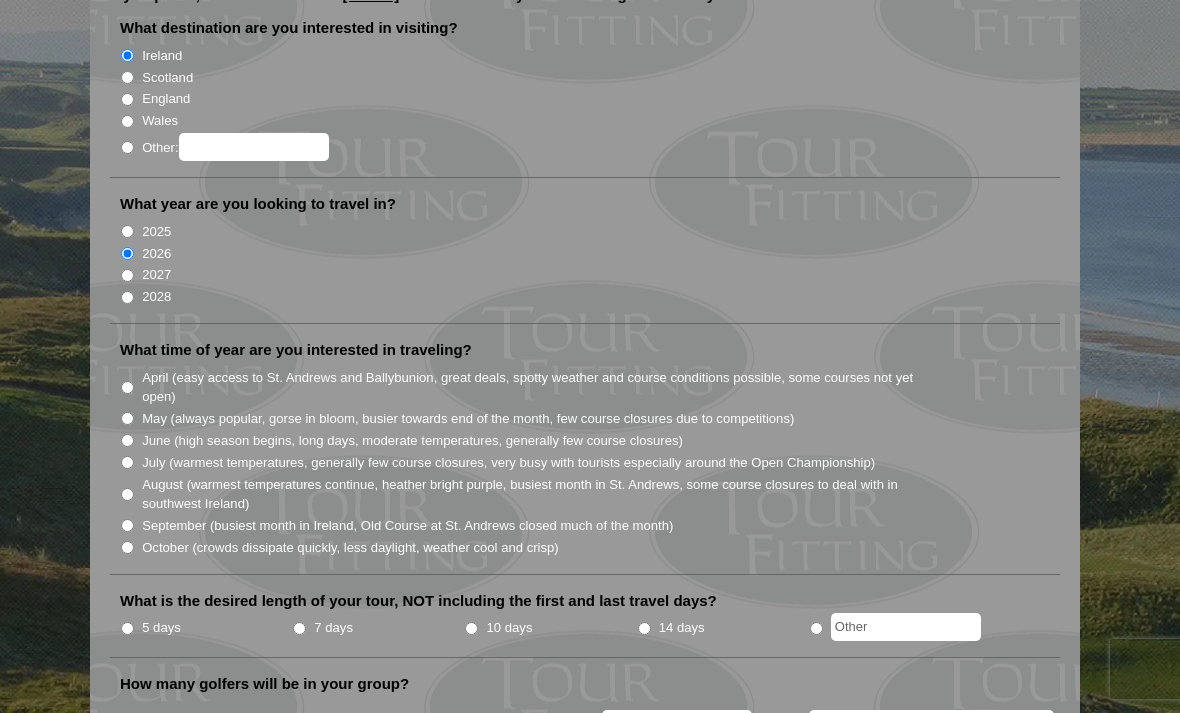 scroll, scrollTop: 245, scrollLeft: 0, axis: vertical 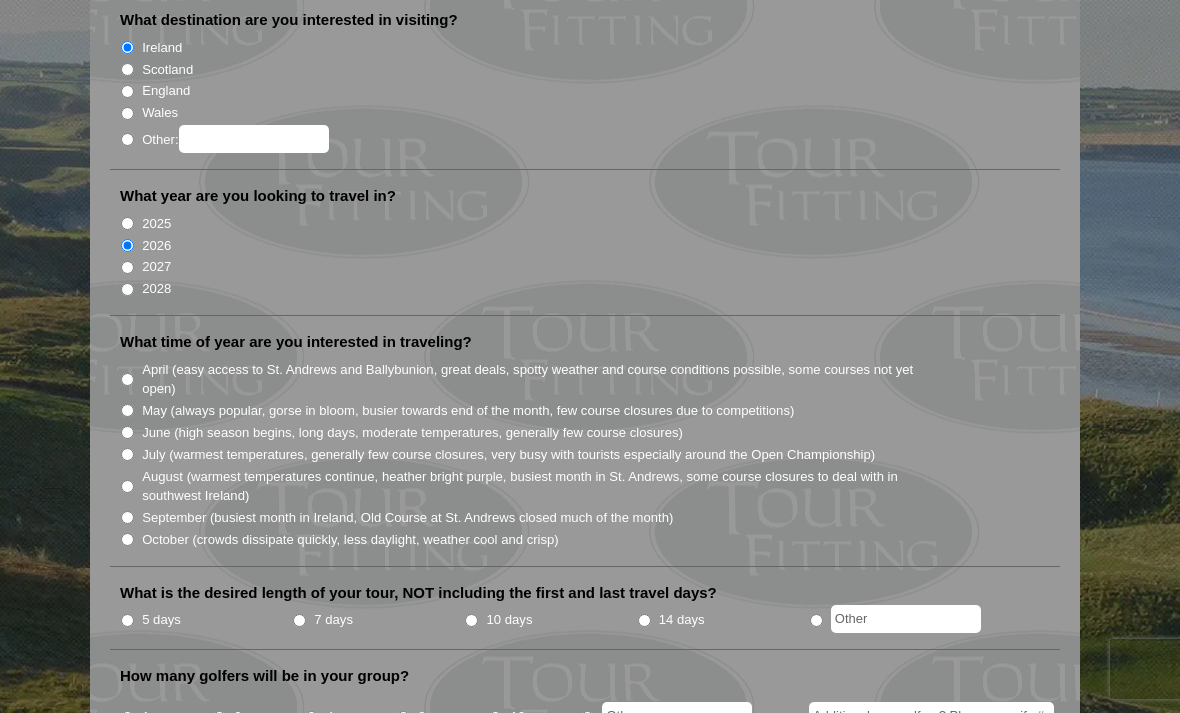 click on "August (warmest temperatures continue, heather bright purple, busiest month in St. Andrews, some course closures to deal with in southwest Ireland)" at bounding box center (127, 486) 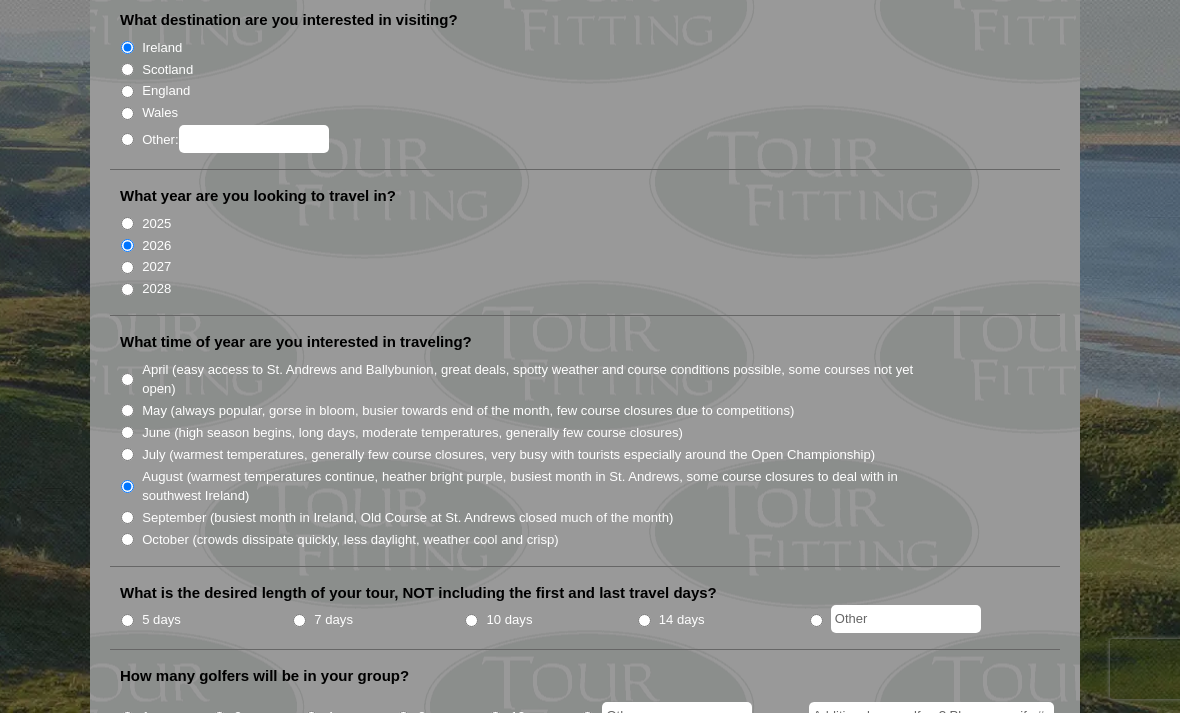 click on "July (warmest temperatures, generally few course closures, very busy with tourists especially around the Open Championship)" at bounding box center [127, 454] 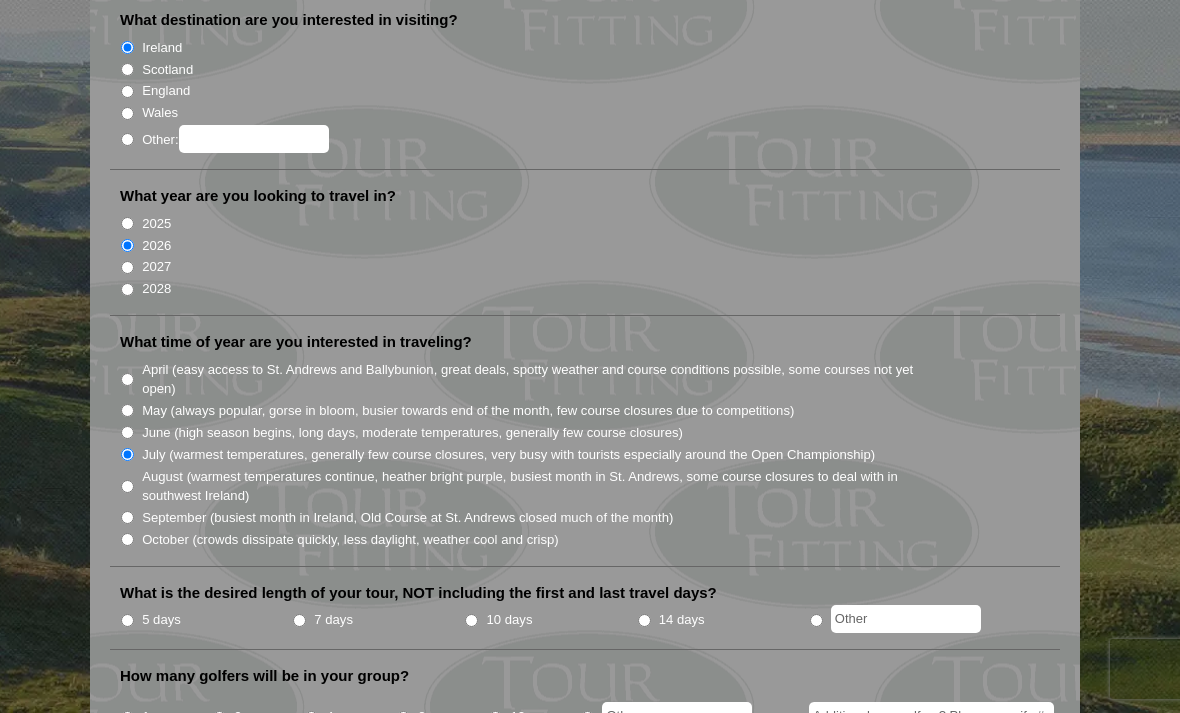 click on "August (warmest temperatures continue, heather bright purple, busiest month in St. Andrews, some course closures to deal with in southwest Ireland)" at bounding box center (127, 486) 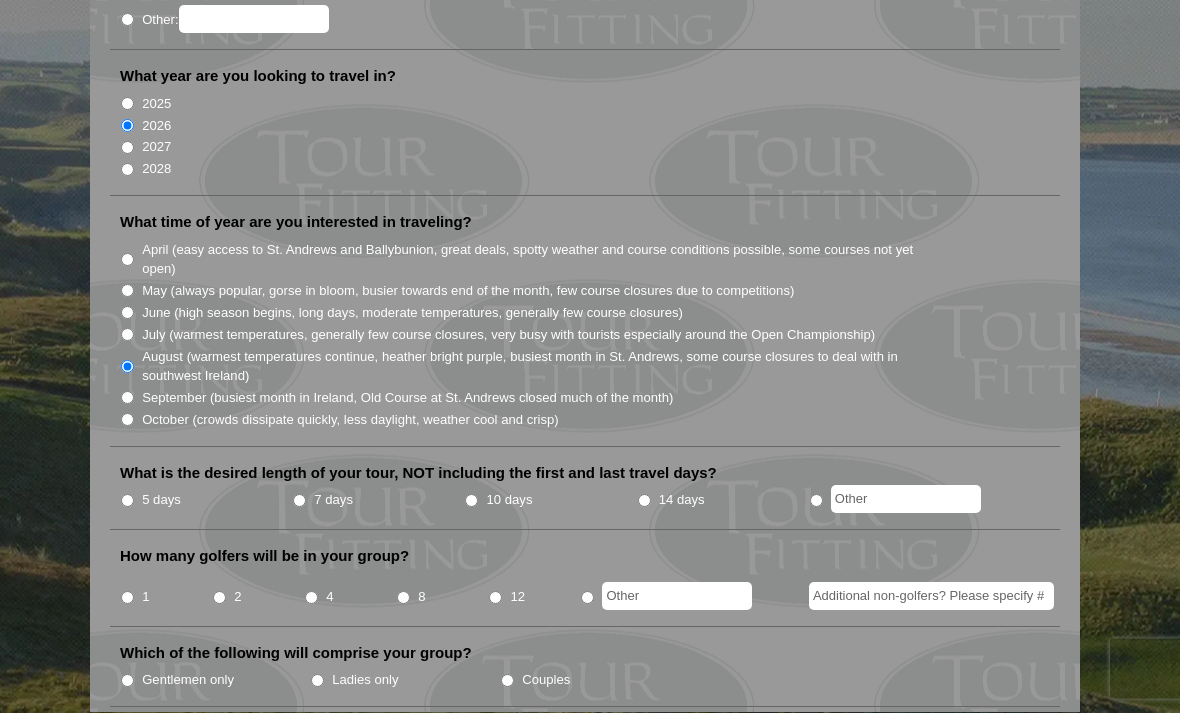 scroll, scrollTop: 365, scrollLeft: 0, axis: vertical 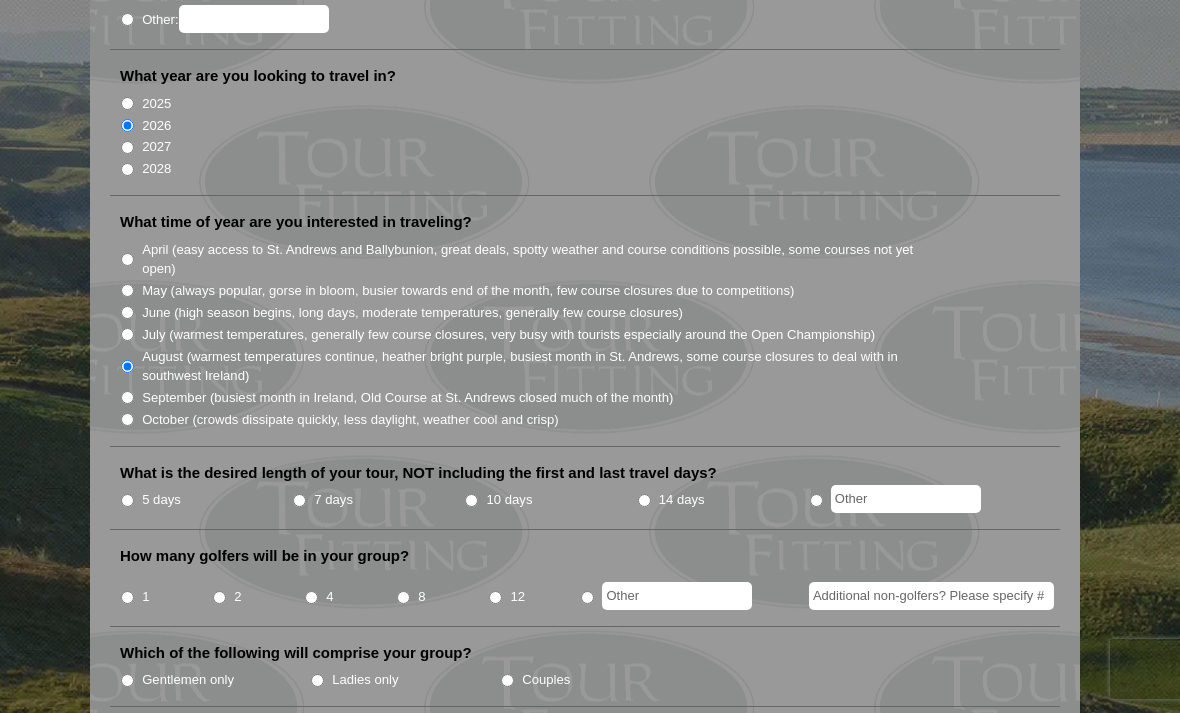 click on "5 days" at bounding box center [127, 500] 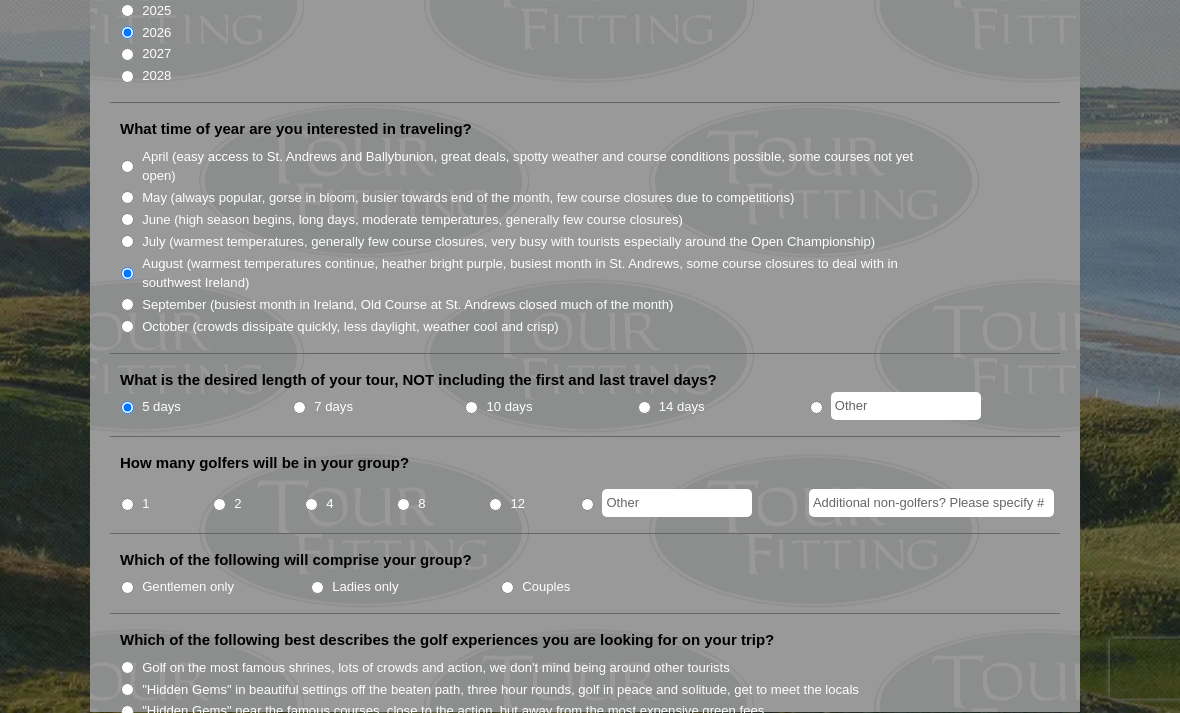 scroll, scrollTop: 458, scrollLeft: 0, axis: vertical 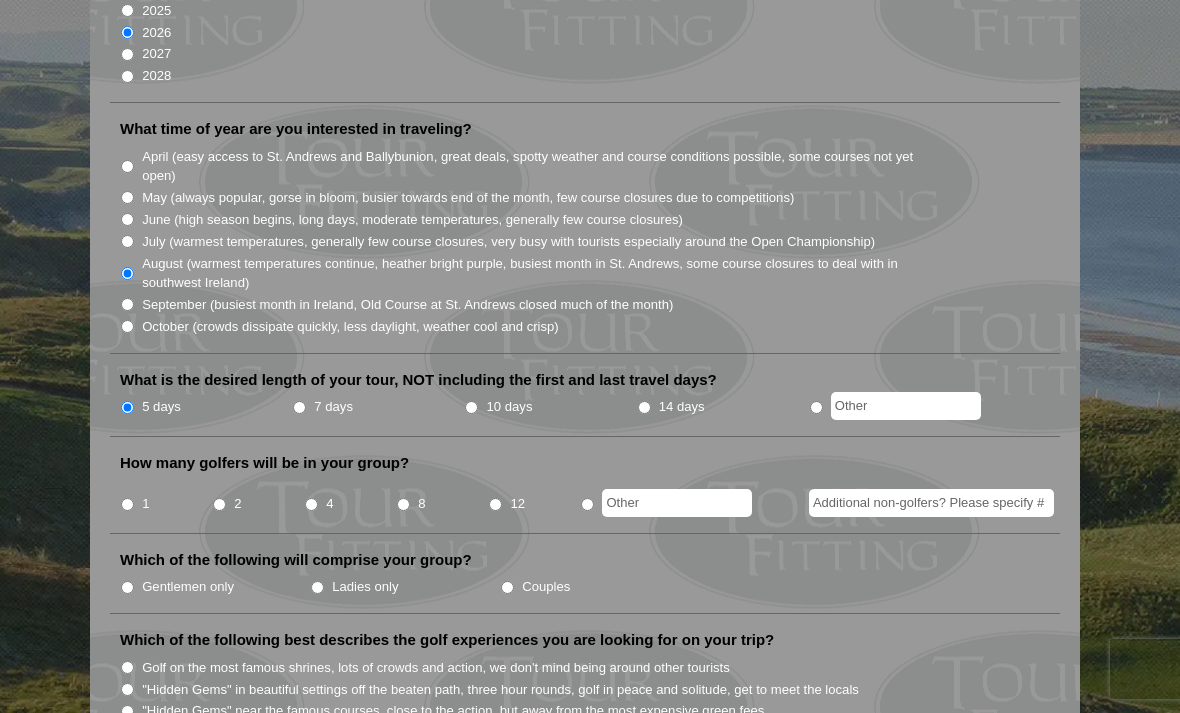 click on "4" at bounding box center (311, 504) 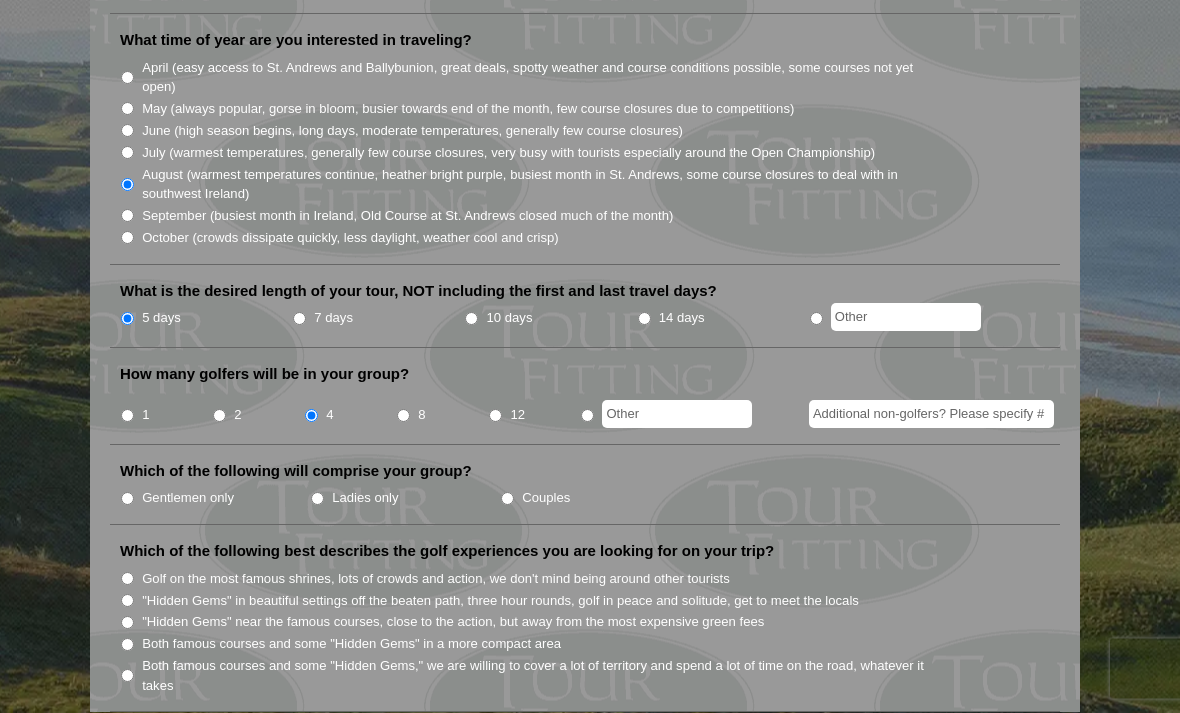 scroll, scrollTop: 556, scrollLeft: 0, axis: vertical 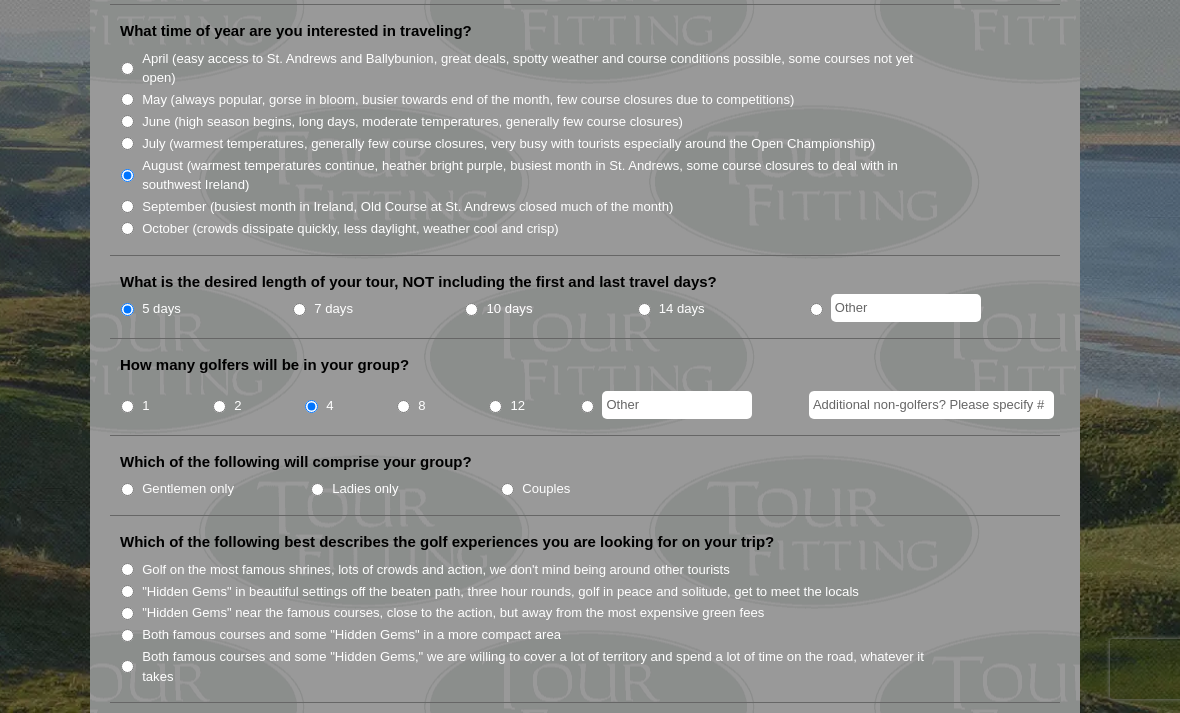 click on "Gentlemen only" at bounding box center (127, 489) 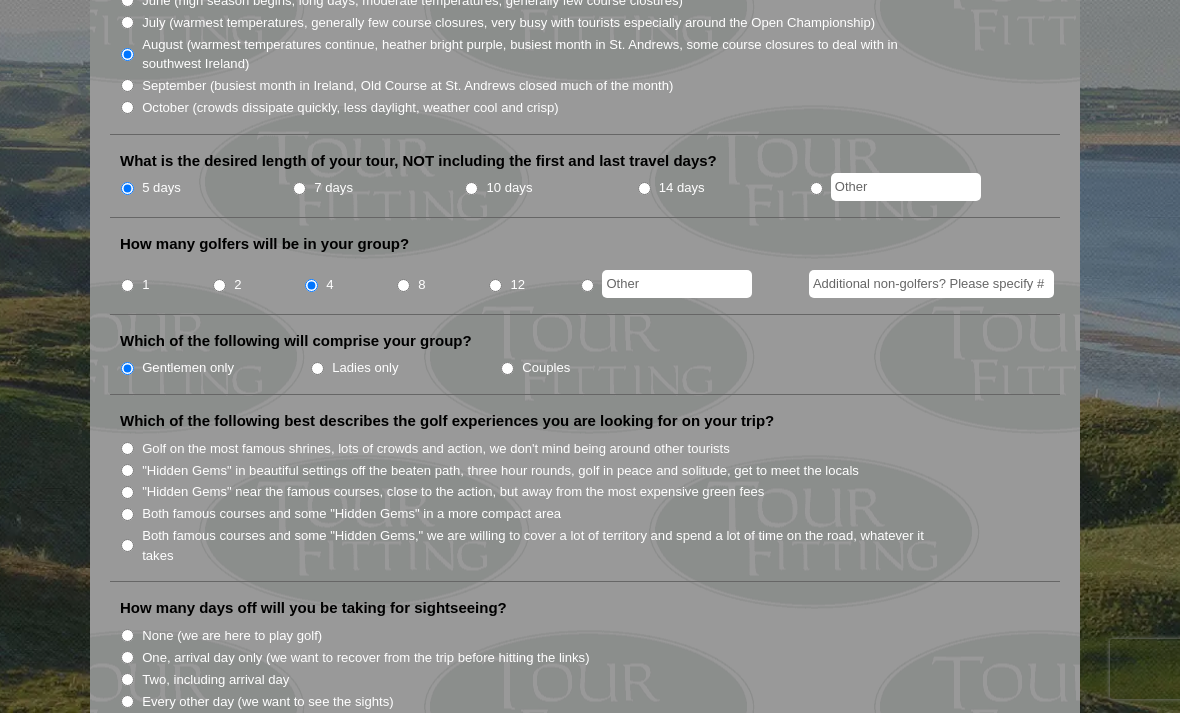 scroll, scrollTop: 693, scrollLeft: 0, axis: vertical 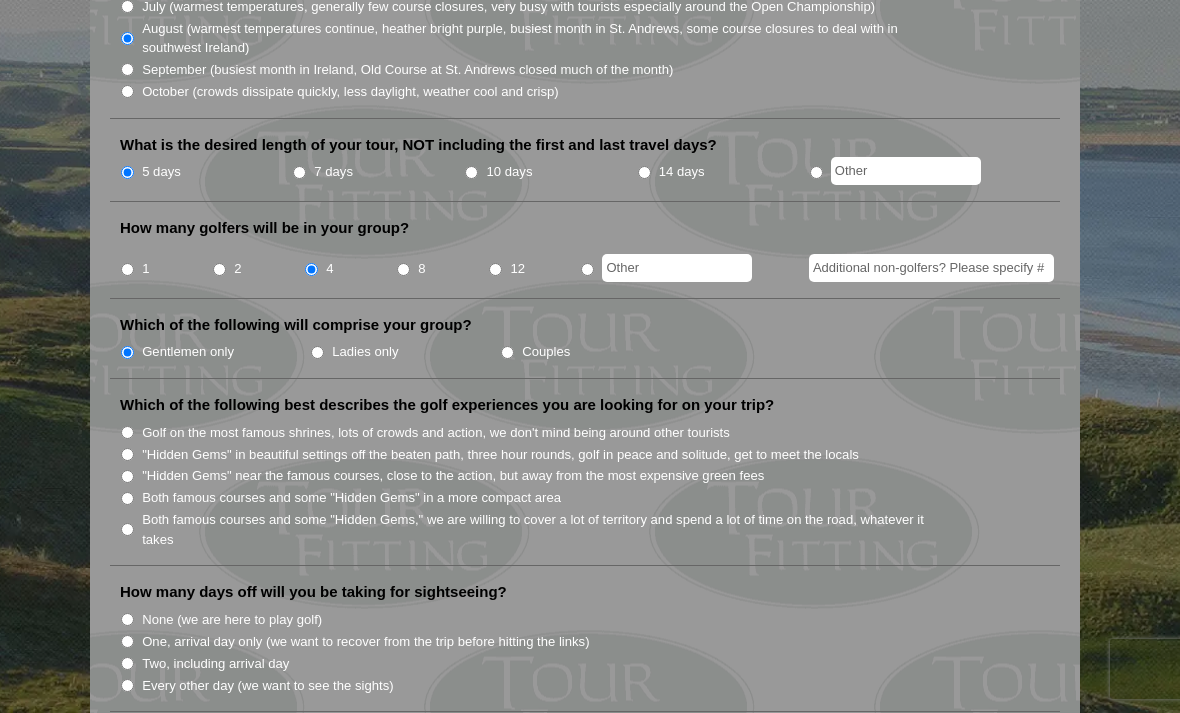 click on "Both famous courses and some "Hidden Gems" in a more compact area" at bounding box center [127, 498] 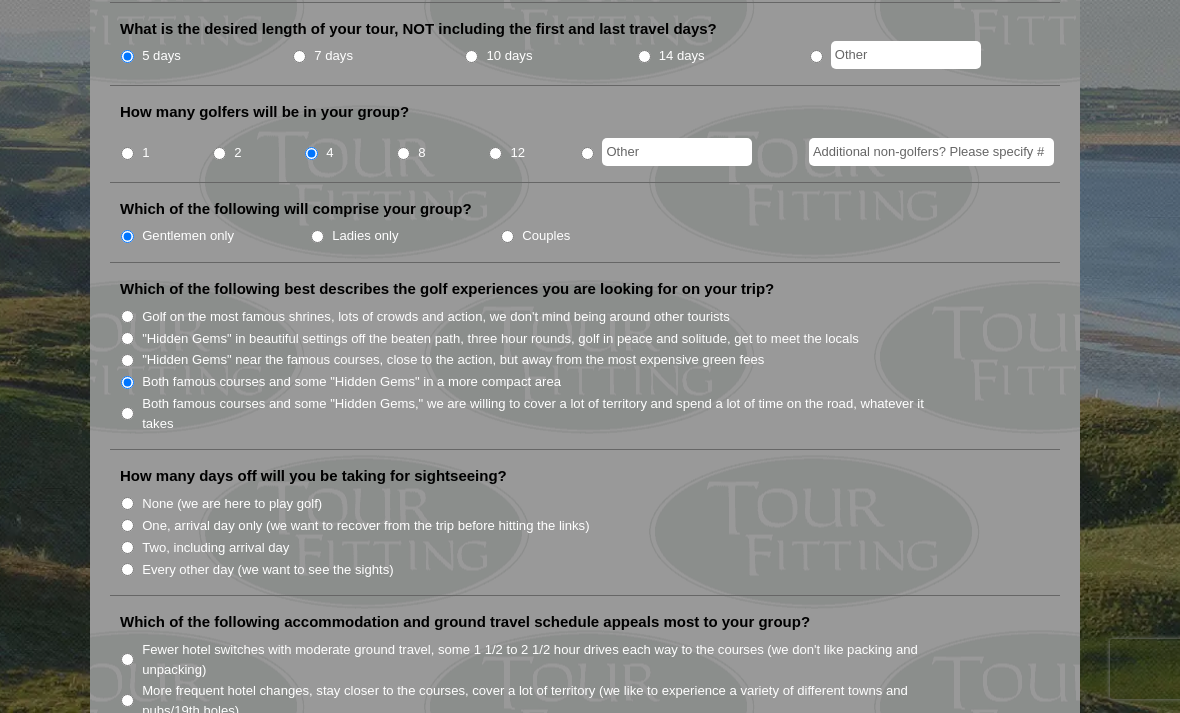 scroll, scrollTop: 811, scrollLeft: 0, axis: vertical 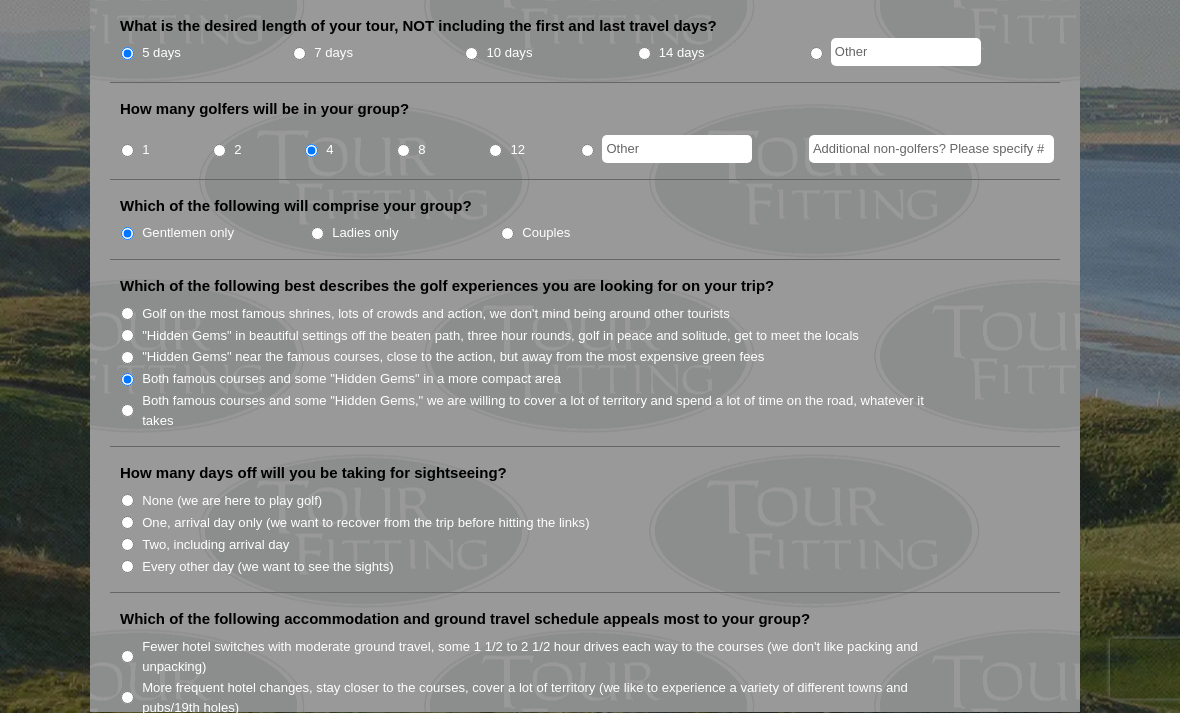 click on "None (we are here to play golf)" at bounding box center [127, 501] 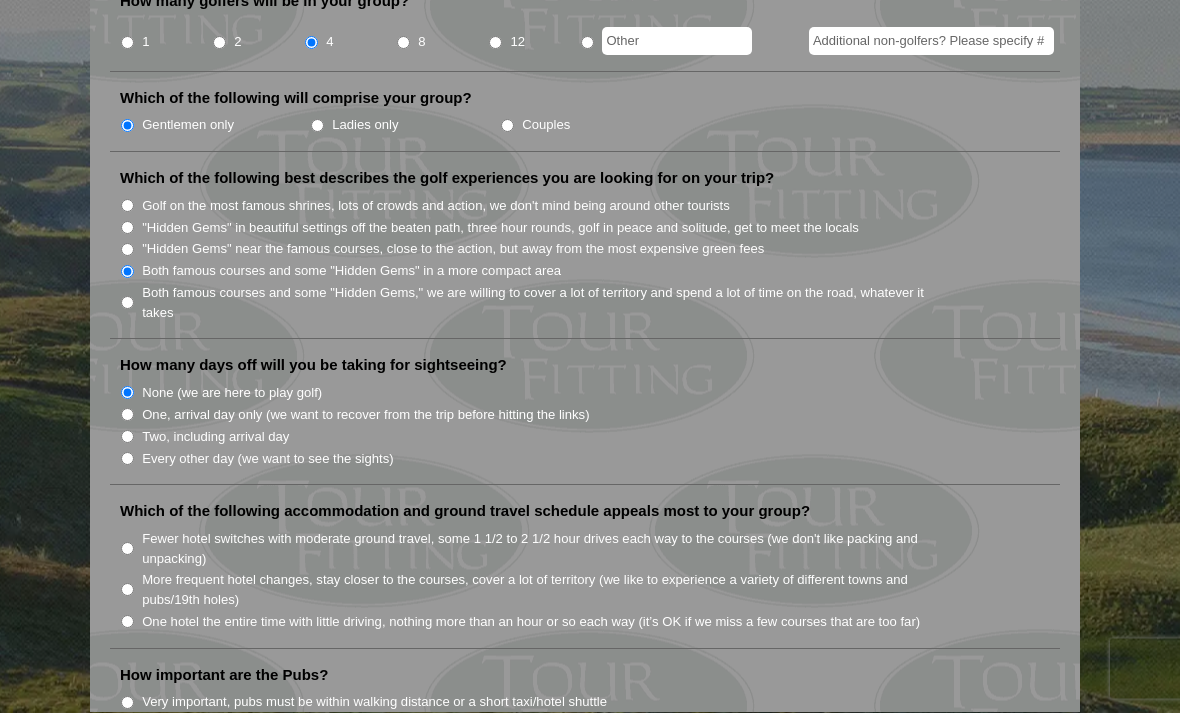 scroll, scrollTop: 926, scrollLeft: 0, axis: vertical 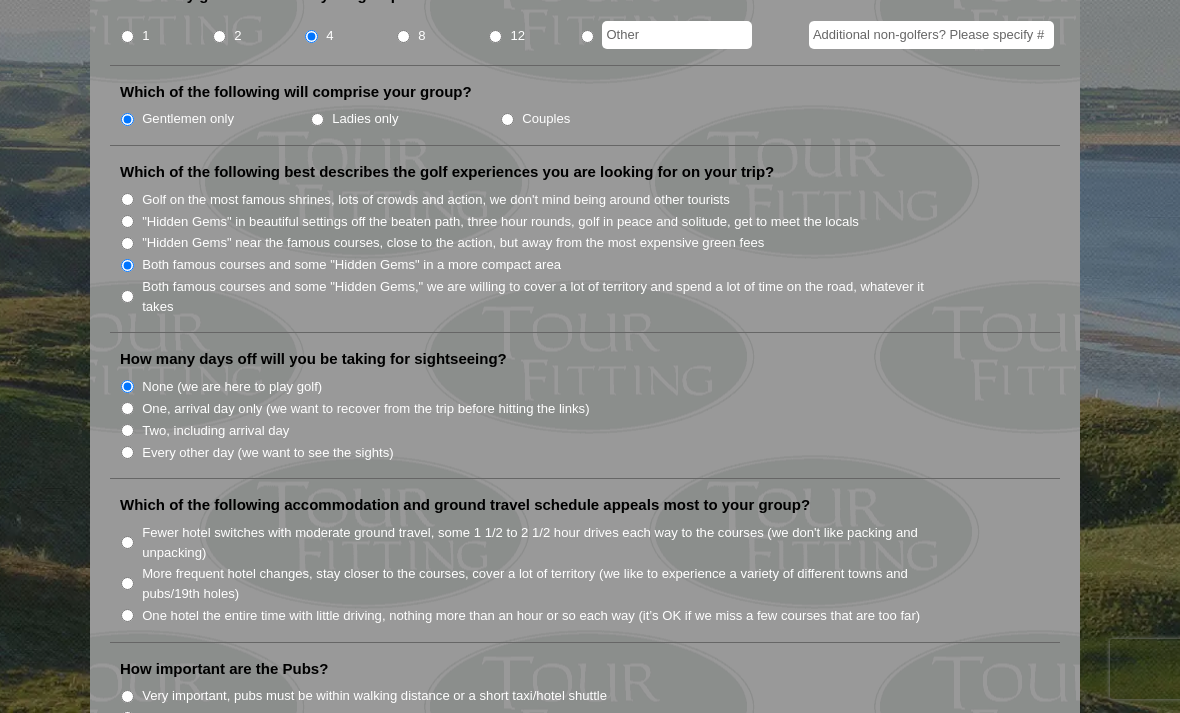 click on "Fewer hotel switches with moderate ground travel, some 1 1/2 to 2 1/2 hour drives each way to the courses (we don't like packing and unpacking)" at bounding box center [127, 542] 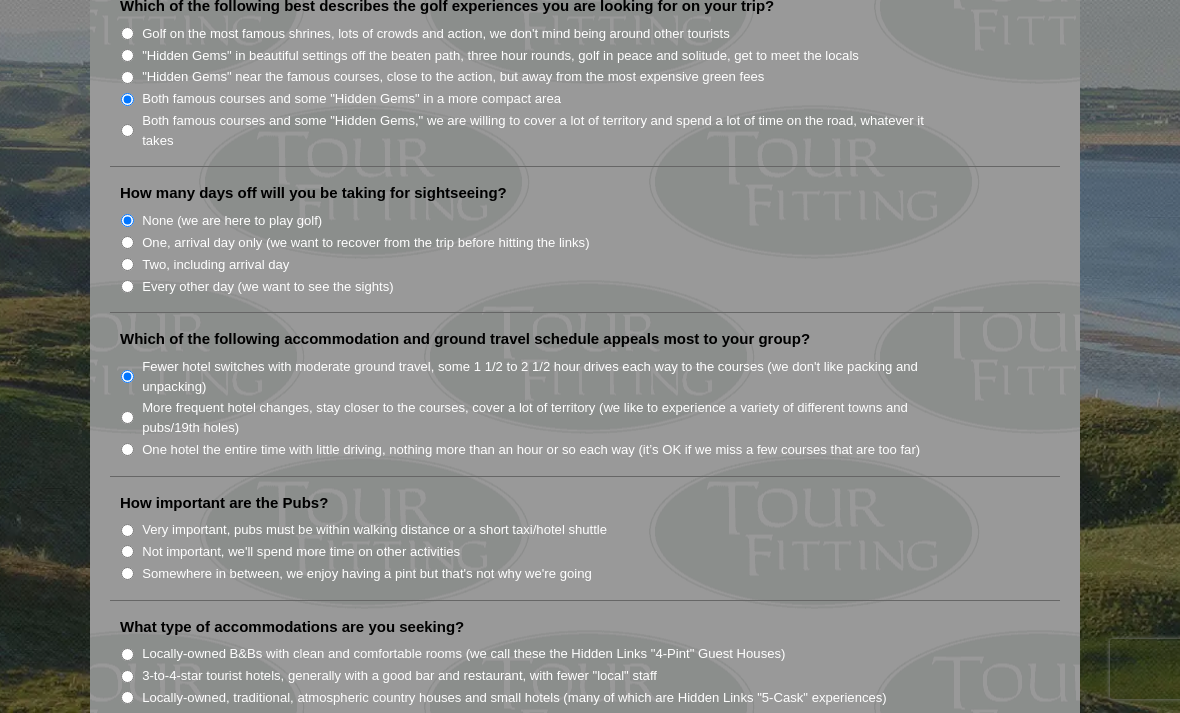 scroll, scrollTop: 1095, scrollLeft: 0, axis: vertical 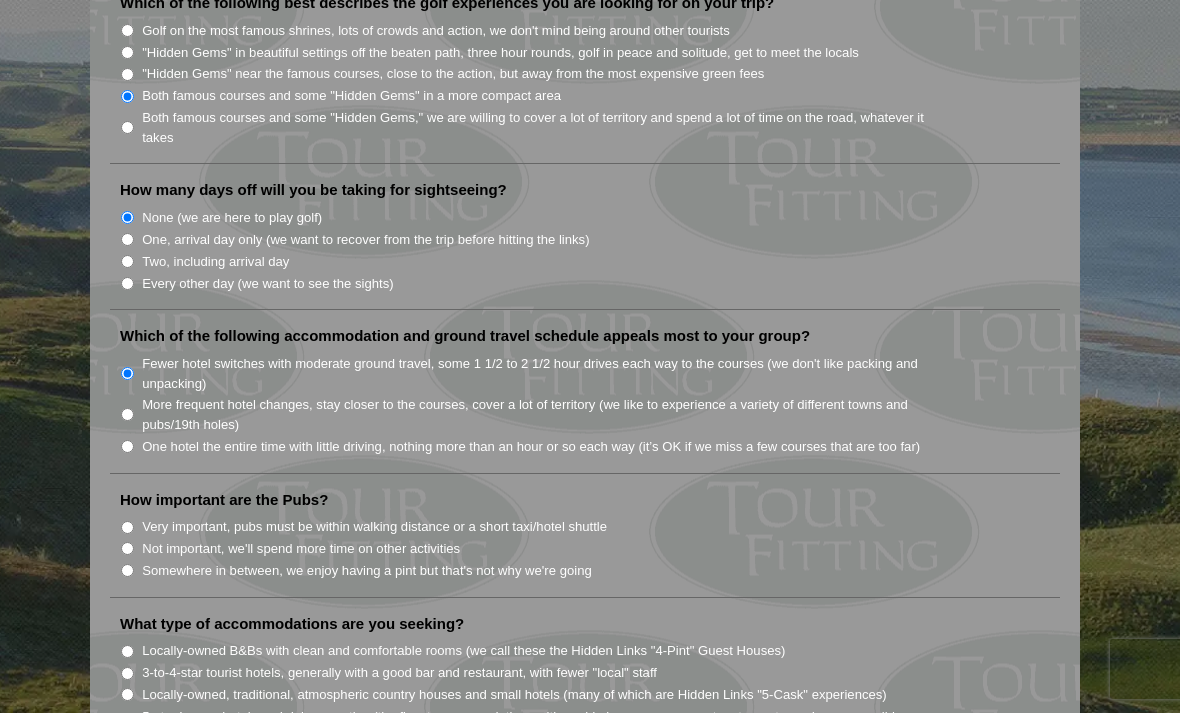 click on "Very important, pubs must be within walking distance or a short taxi/hotel shuttle" at bounding box center [127, 527] 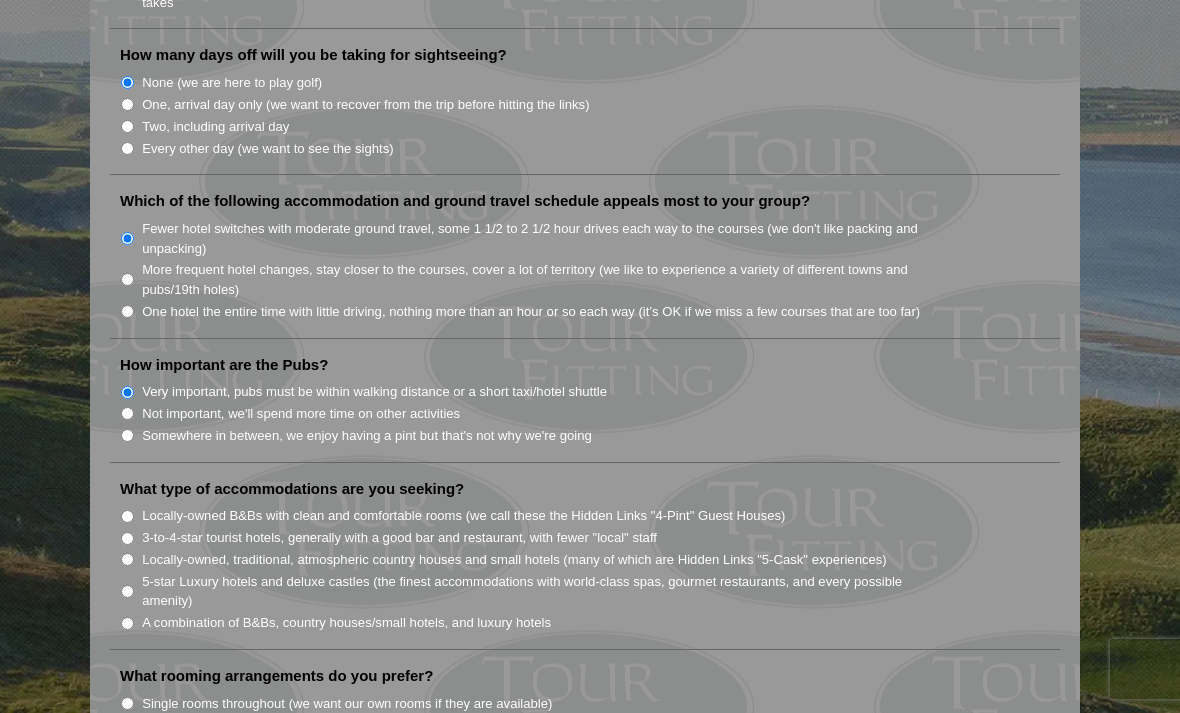 scroll, scrollTop: 1227, scrollLeft: 0, axis: vertical 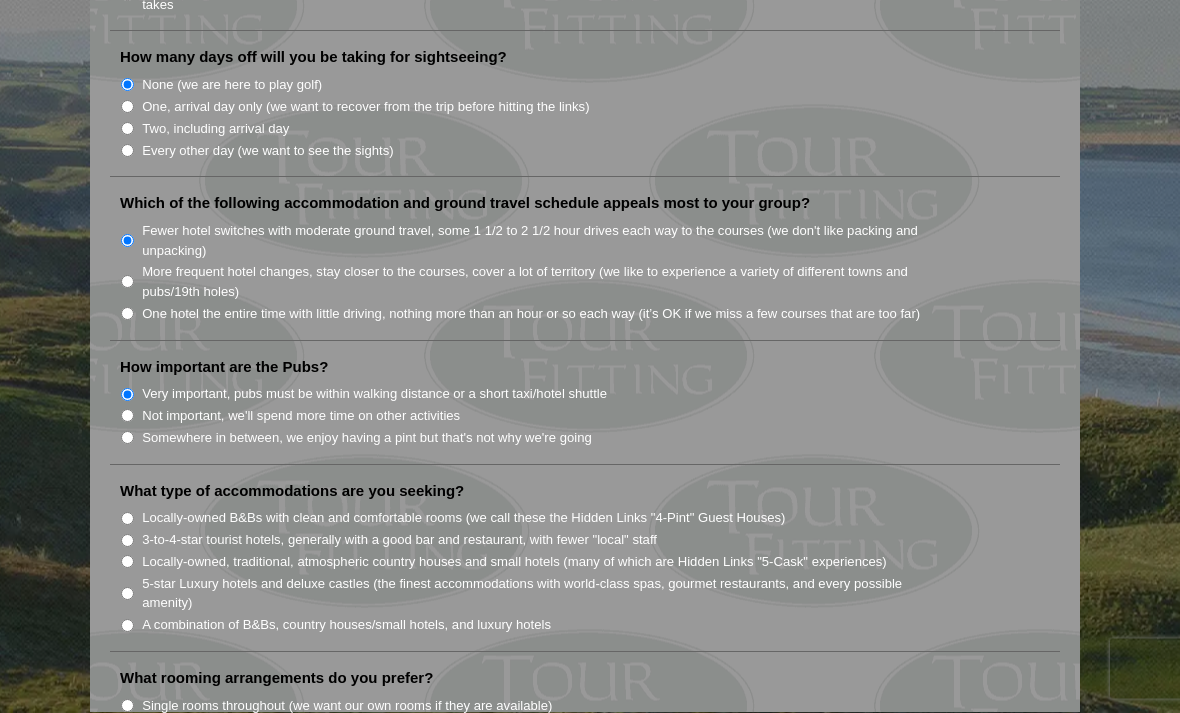 click on "Somewhere in between, we enjoy having a pint but that's not why we're going" at bounding box center [127, 438] 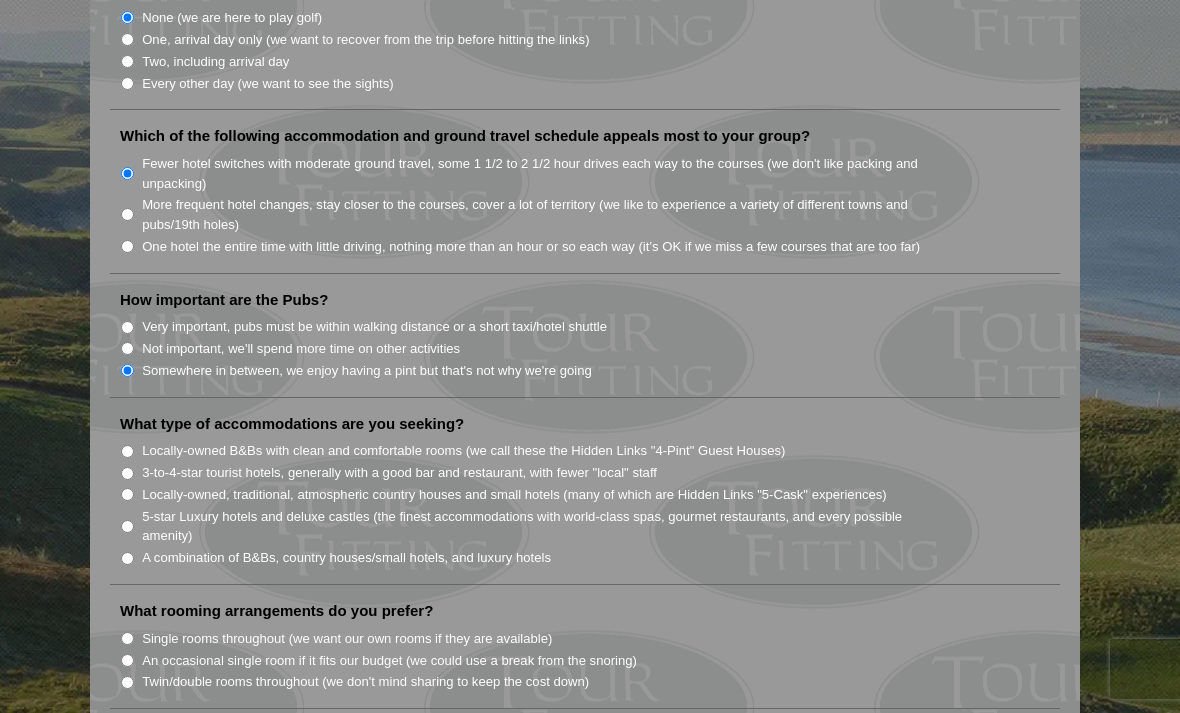 scroll, scrollTop: 1296, scrollLeft: 0, axis: vertical 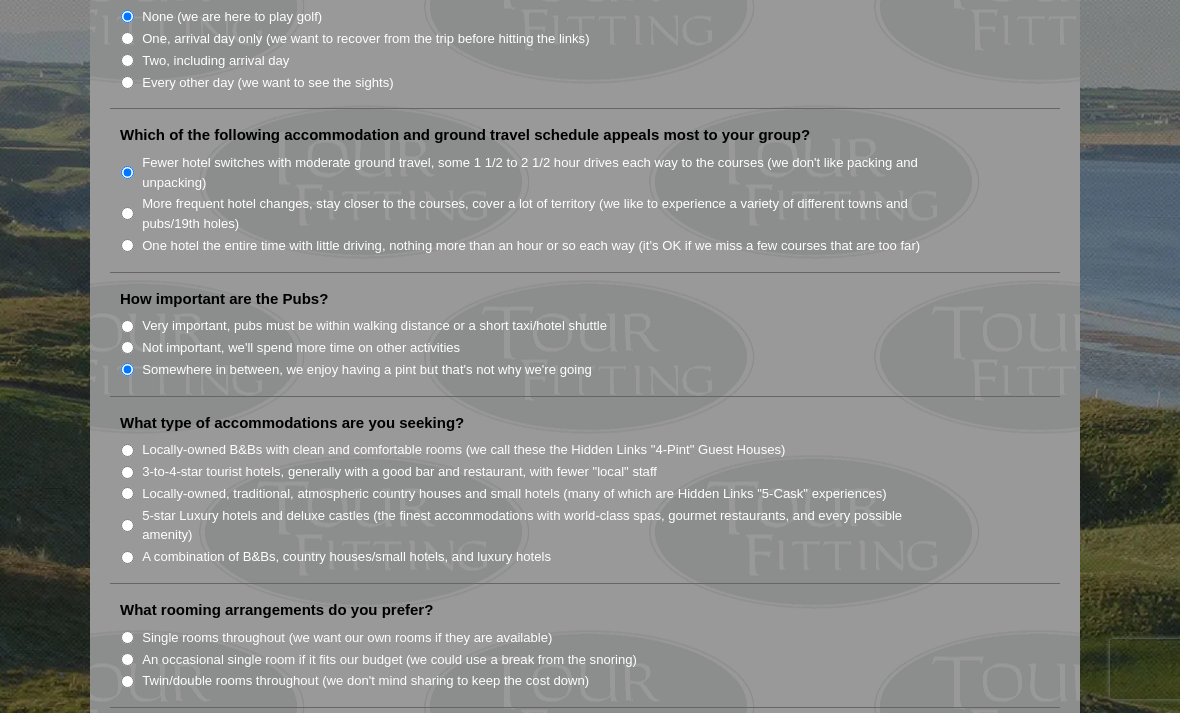 click on "5-star Luxury hotels and deluxe castles (the finest accommodations with world-class spas, gourmet restaurants, and every possible amenity)" at bounding box center (127, 525) 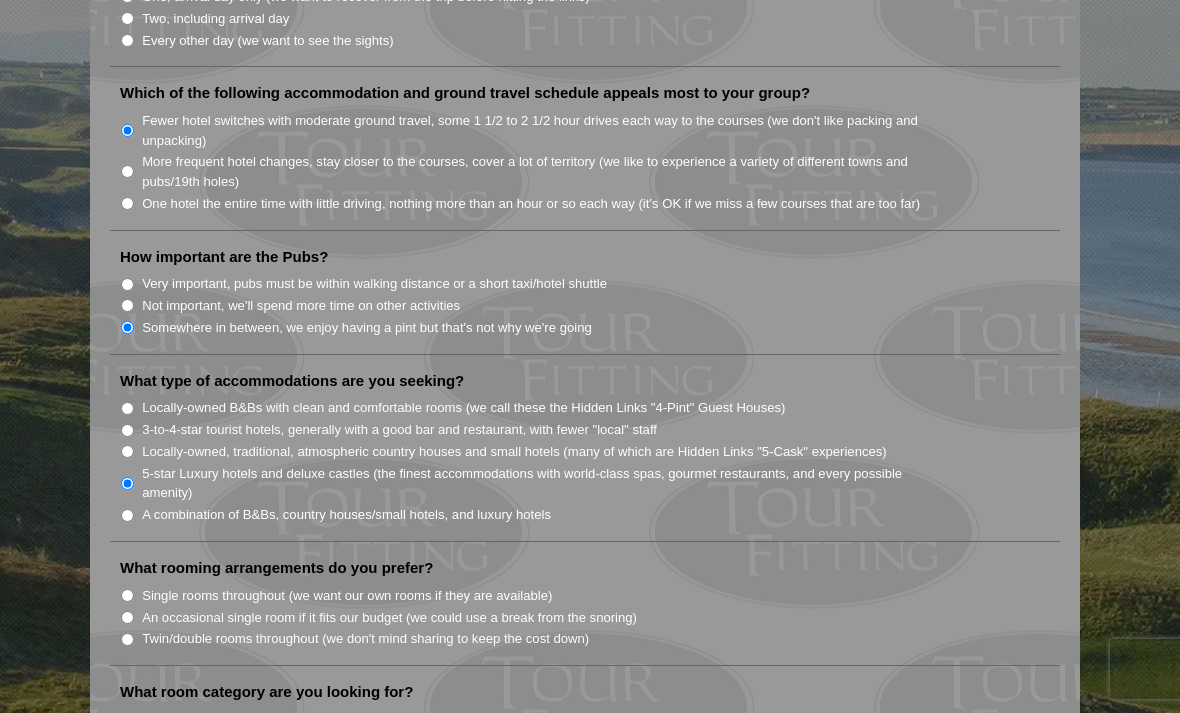 scroll, scrollTop: 1352, scrollLeft: 0, axis: vertical 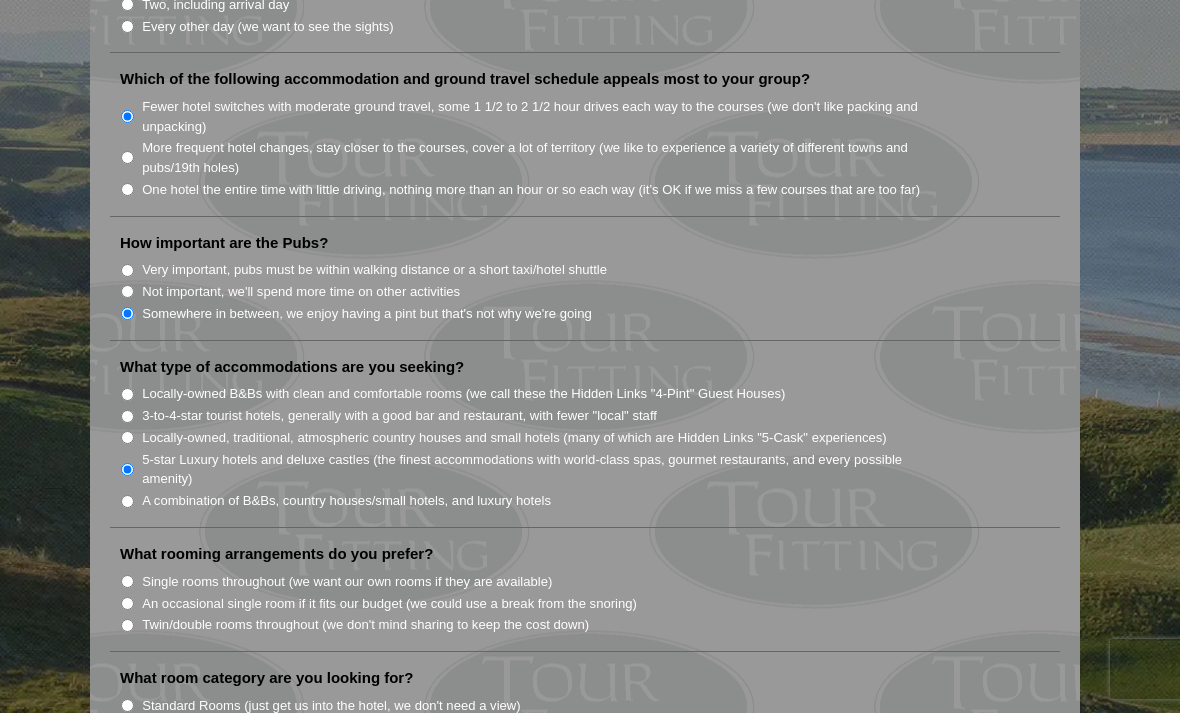 click on "Twin/double rooms throughout (we don't mind sharing to keep the cost down)" at bounding box center (127, 625) 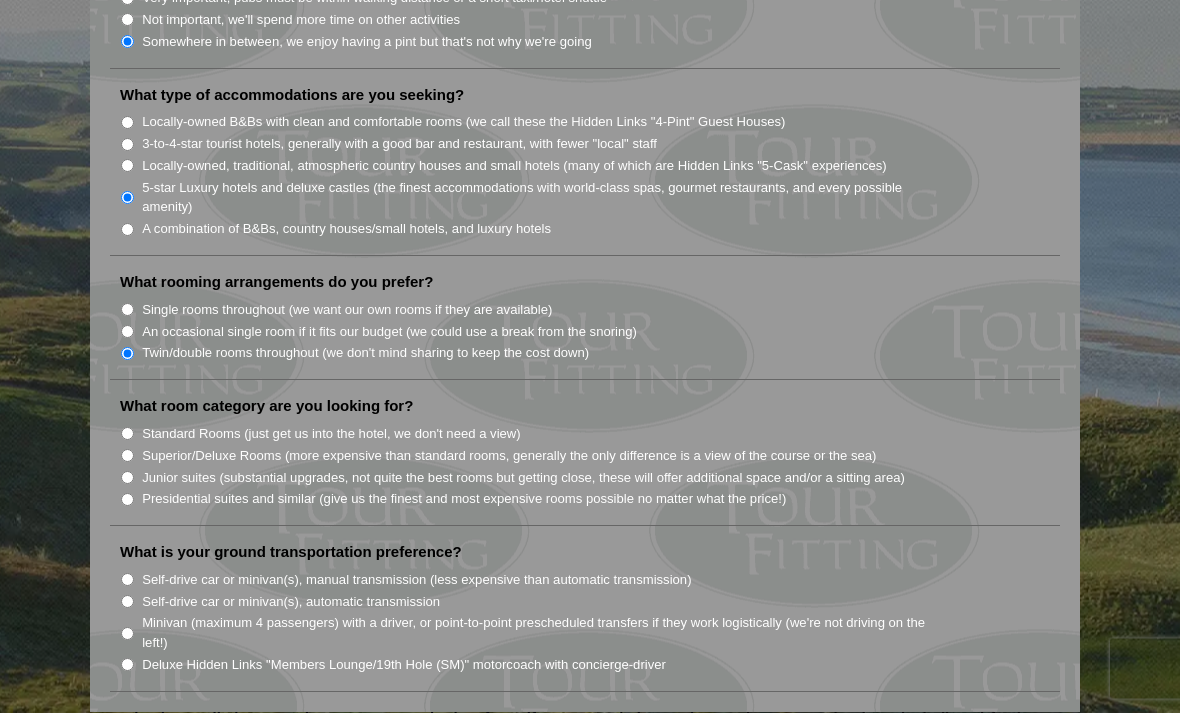scroll, scrollTop: 1625, scrollLeft: 0, axis: vertical 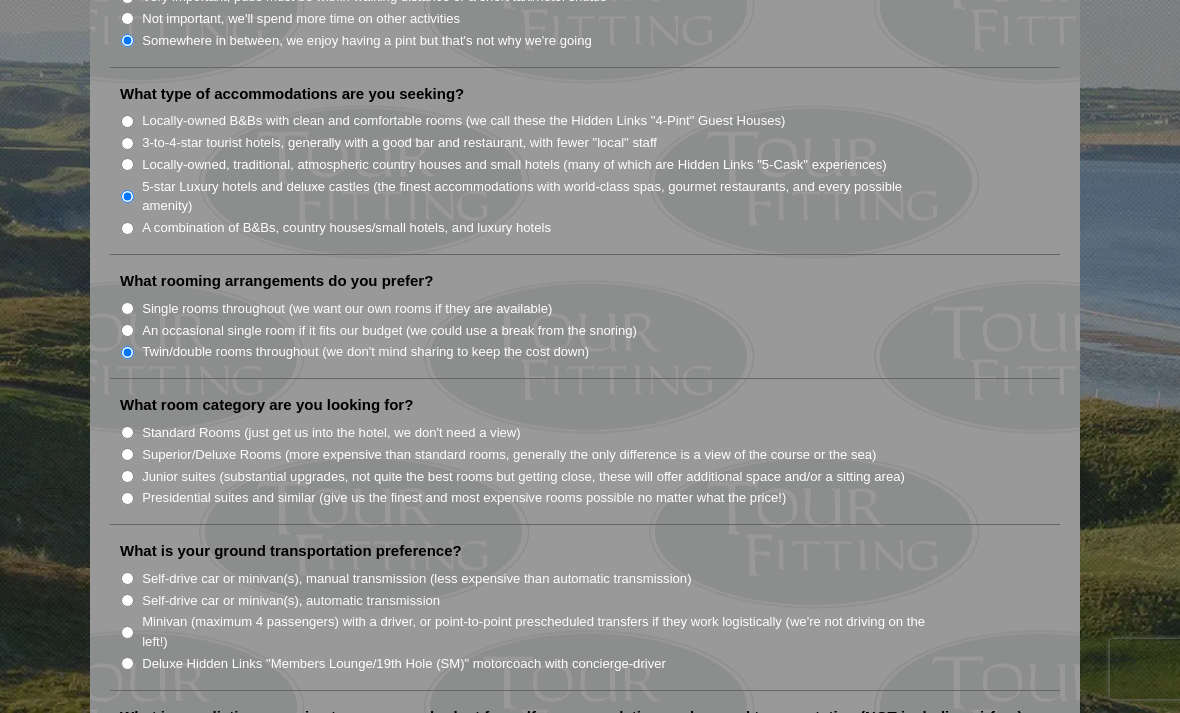 click on "Junior suites (substantial upgrades, not quite the best rooms but getting close, these will offer additional space and/or a sitting area)" at bounding box center (127, 476) 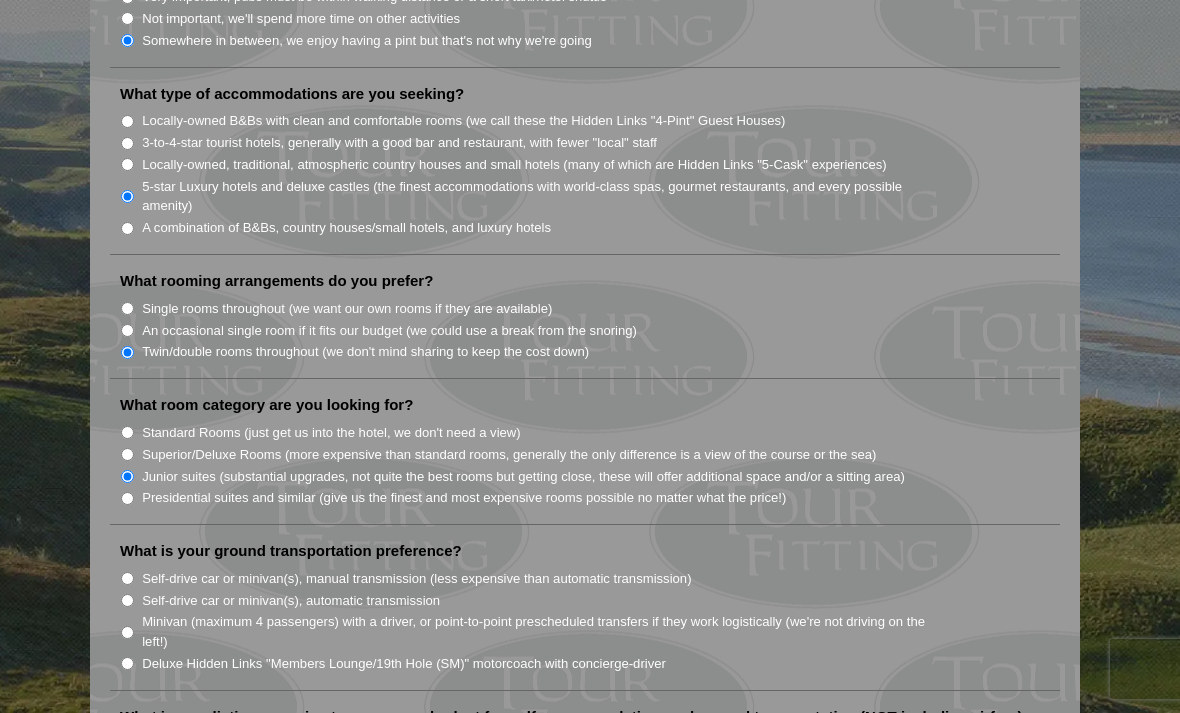 click on "Standard Rooms (just get us into the hotel, we don't need a view)" at bounding box center [127, 432] 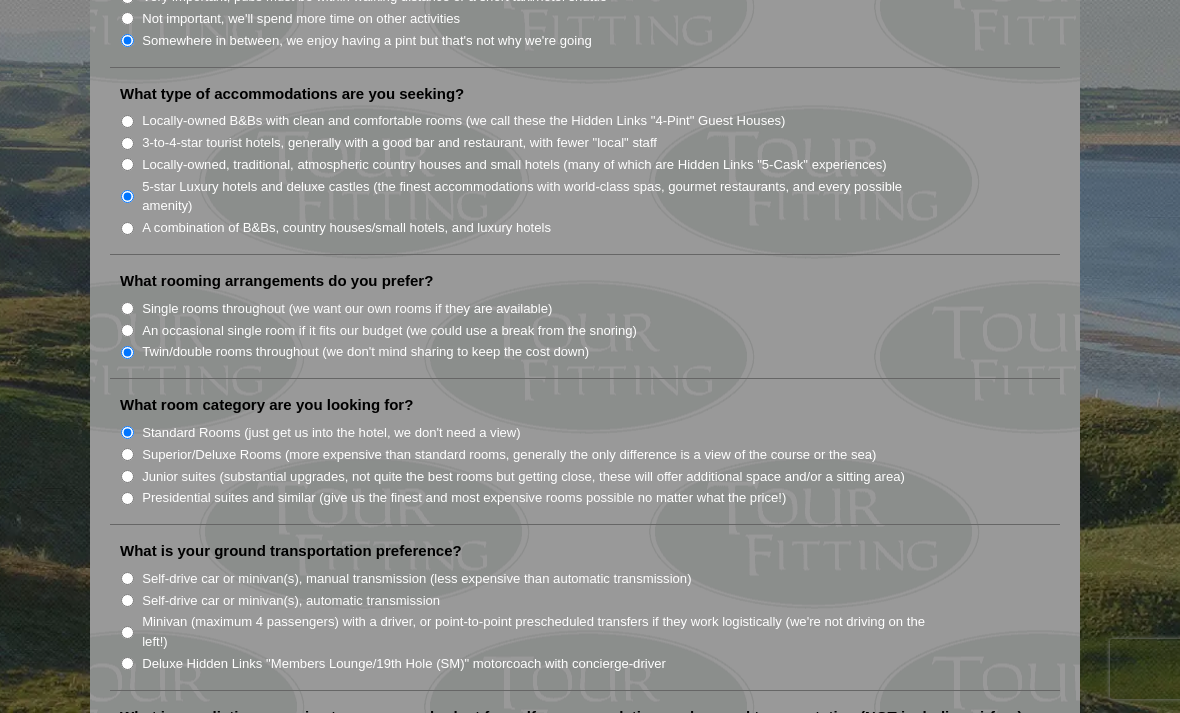 click on "Self-drive car or minivan(s), automatic transmission" at bounding box center (127, 600) 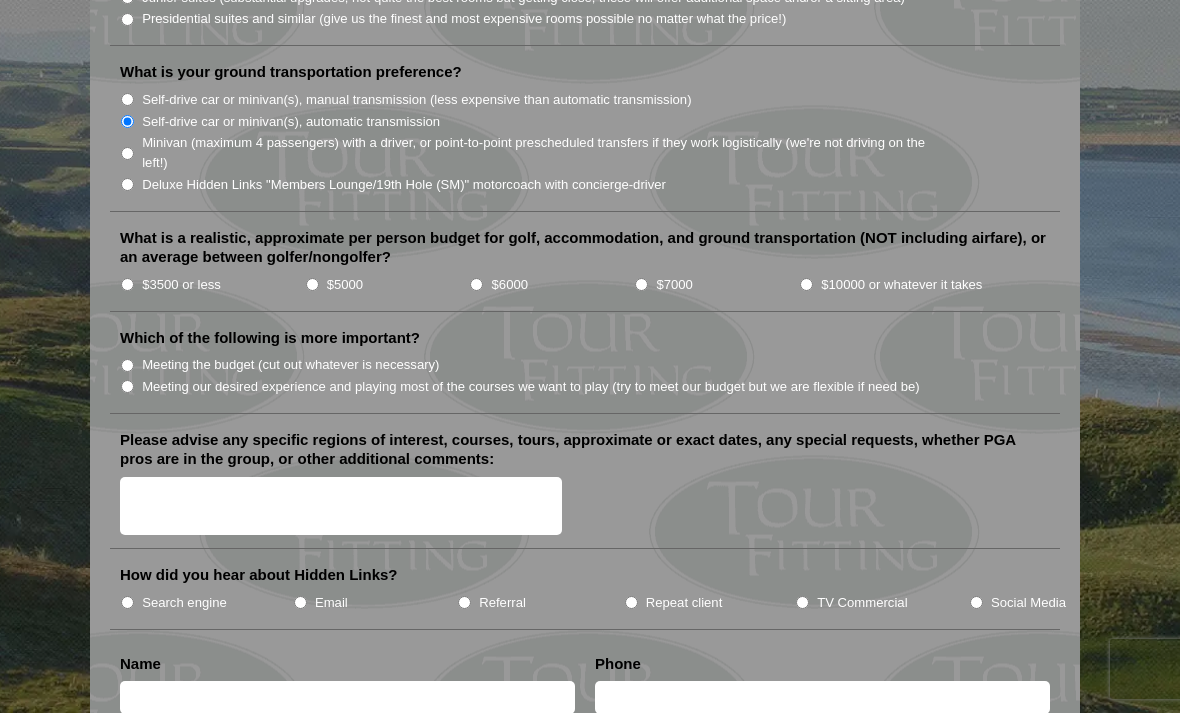 scroll, scrollTop: 2103, scrollLeft: 0, axis: vertical 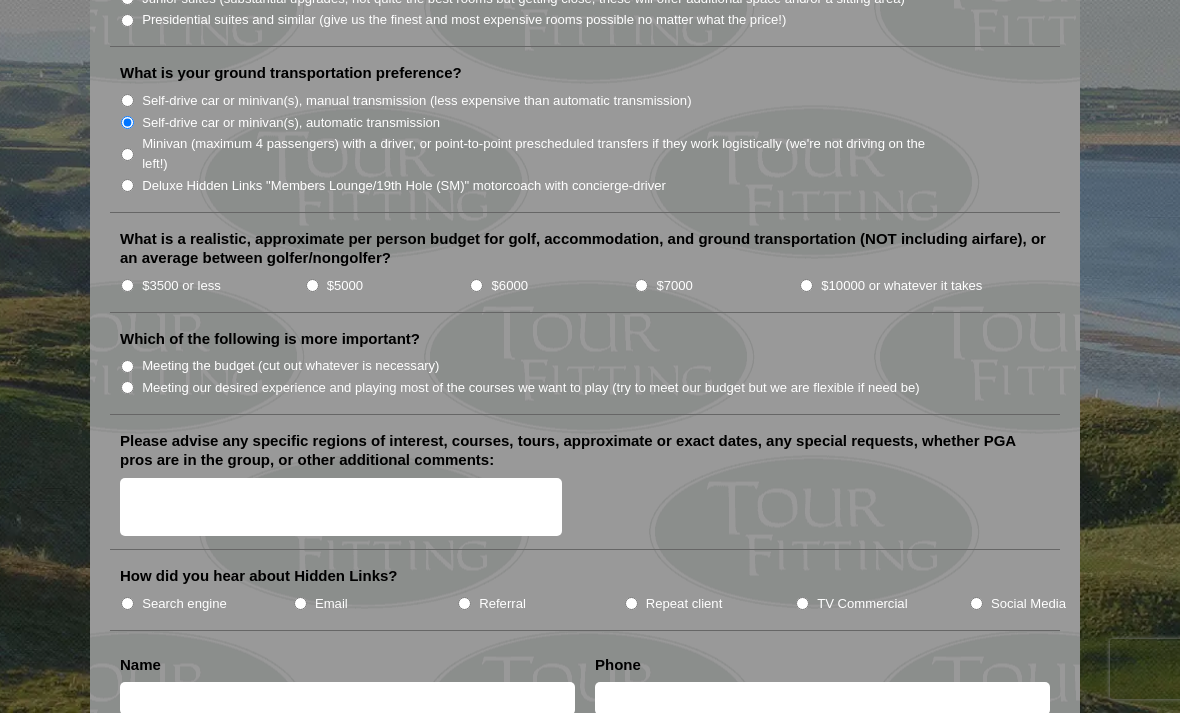 click on "$5000" at bounding box center [387, 285] 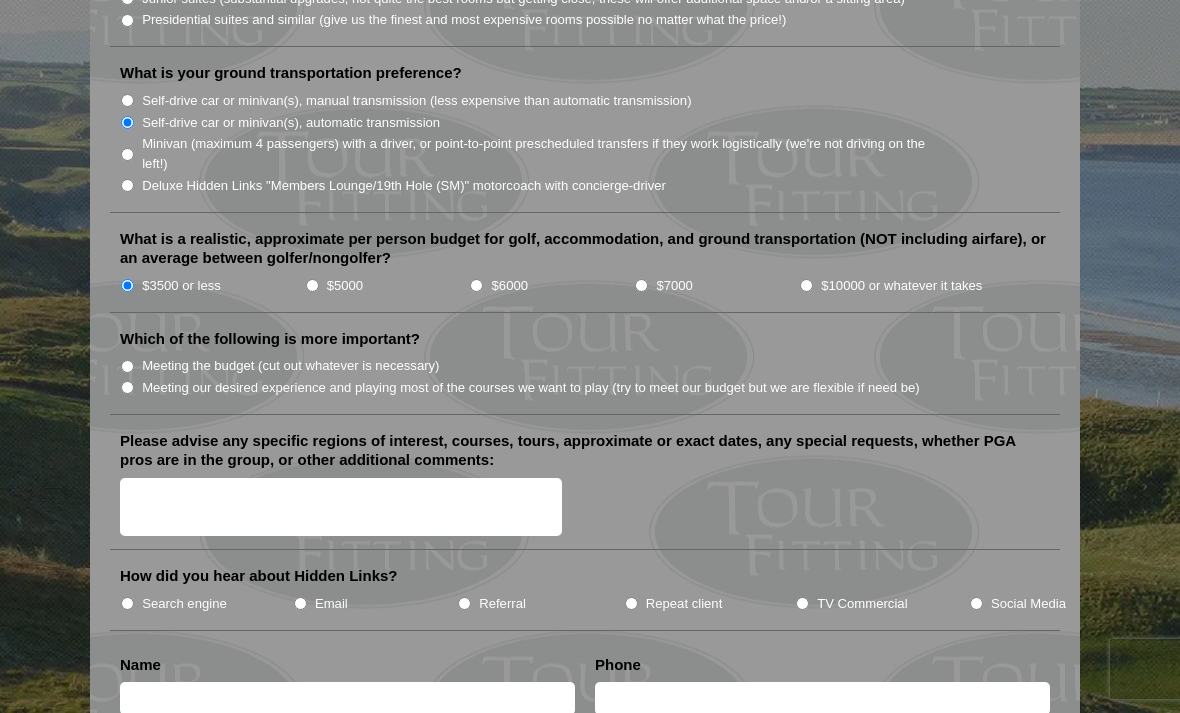 click on "Meeting our desired experience and playing most of the courses we want to play (try to meet our budget but we are flexible if need be)" at bounding box center (127, 387) 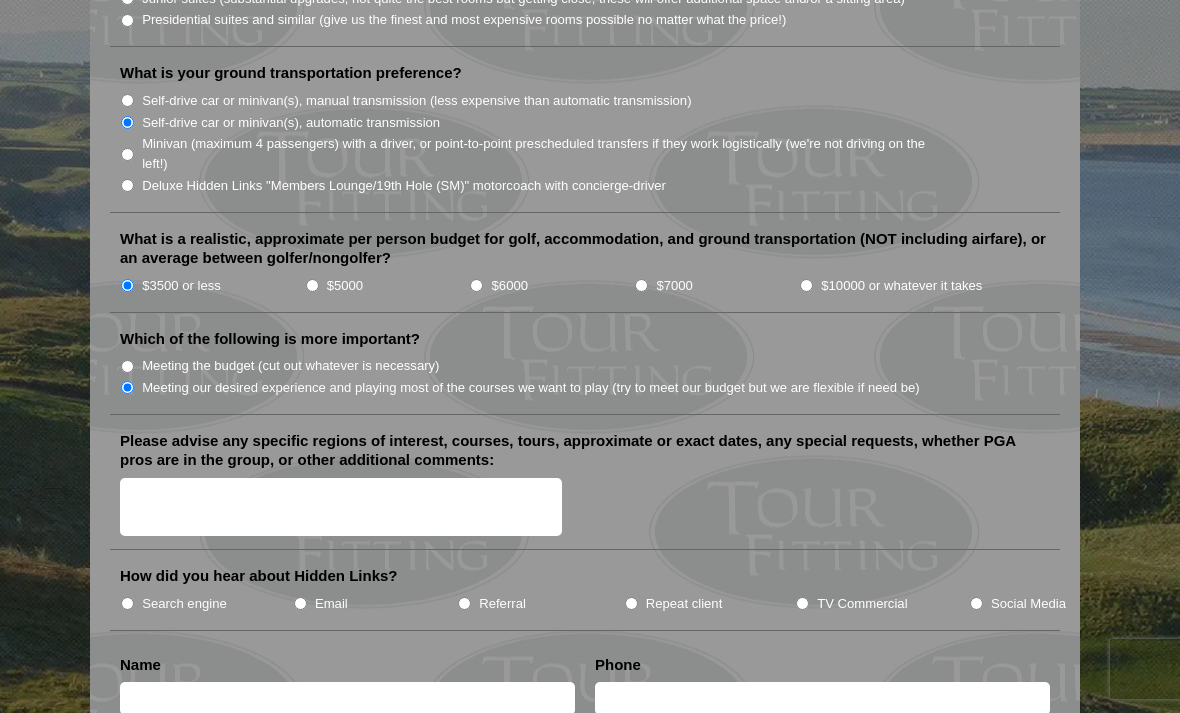 click on "Please advise any specific regions of interest, courses, tours, approximate or exact dates, any special requests, whether PGA pros are in the group, or other additional comments:" at bounding box center (341, 507) 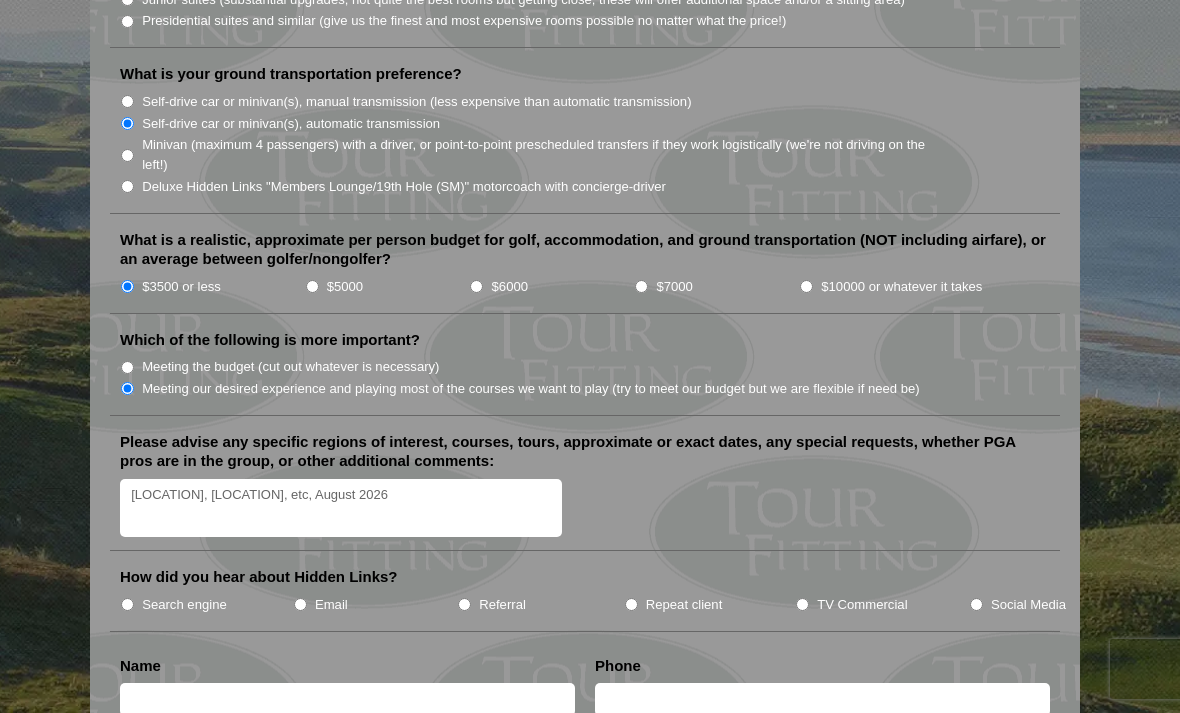 type on "[LOCATION], [LOCATION], etc, August 2026" 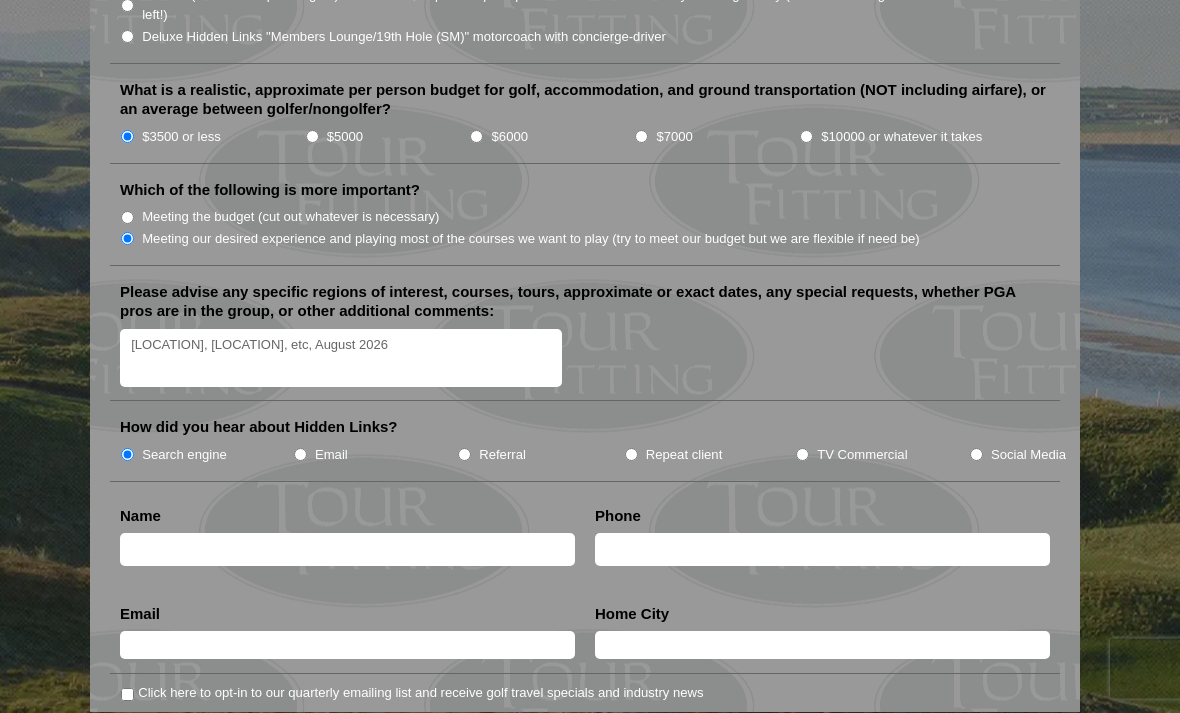 scroll, scrollTop: 2241, scrollLeft: 0, axis: vertical 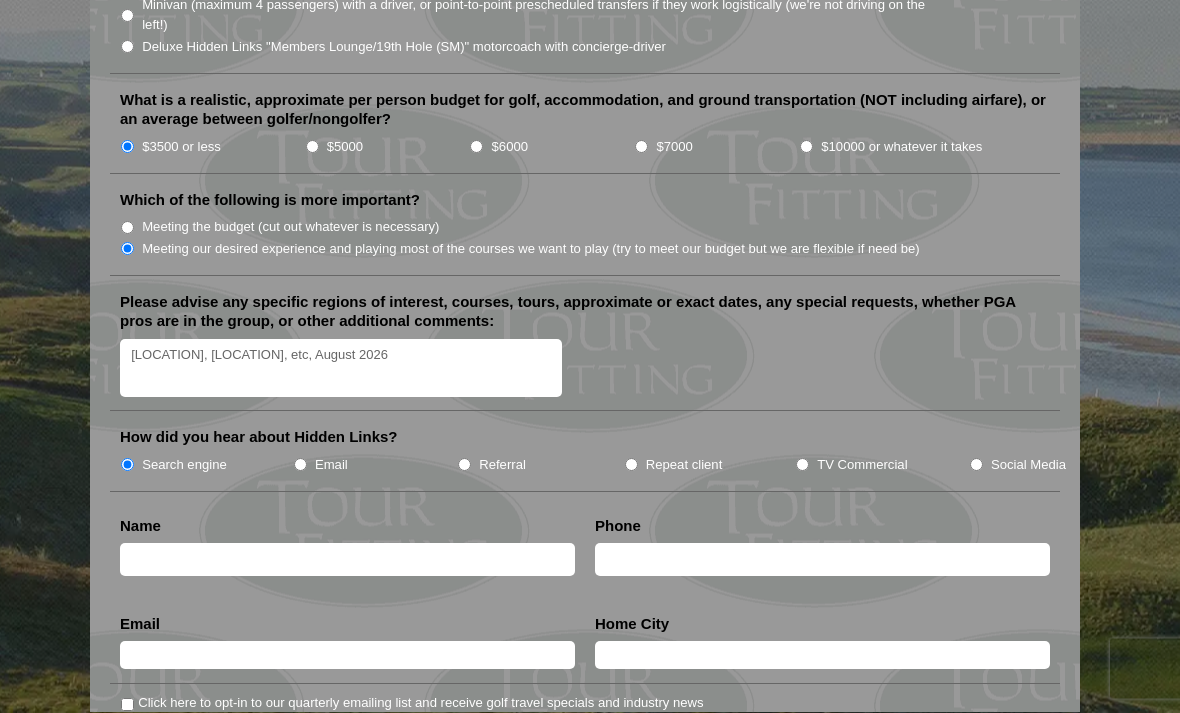 click at bounding box center (347, 560) 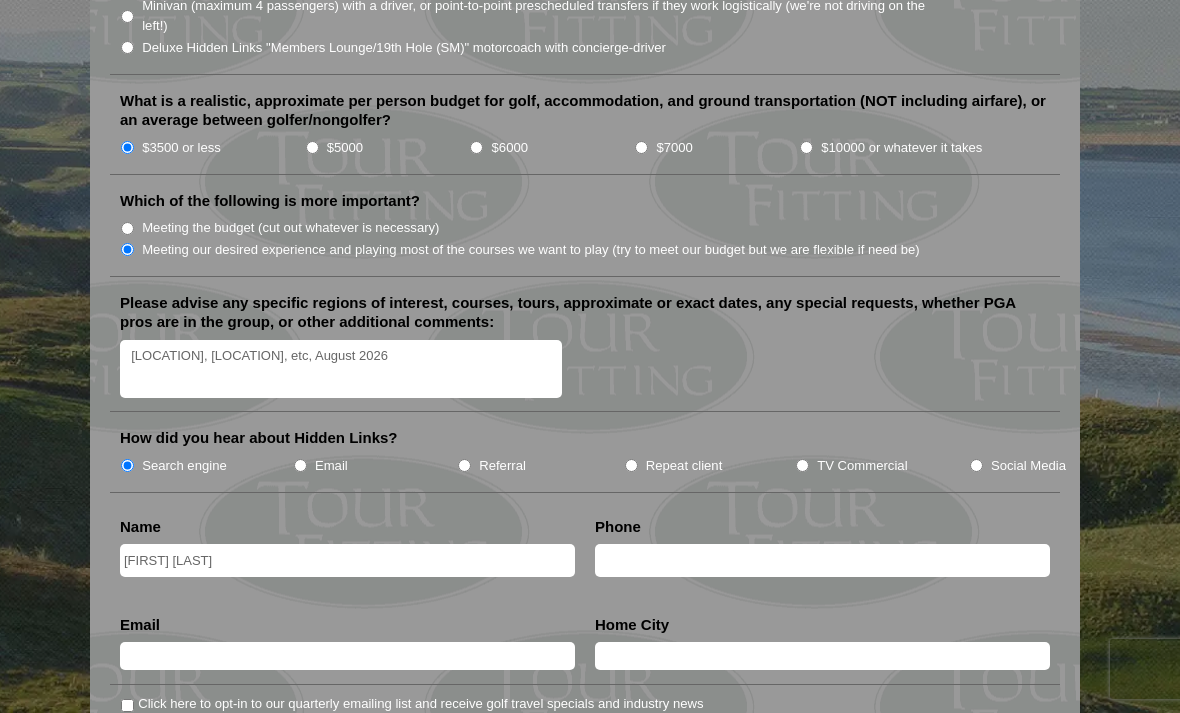 type on "[FIRST] [LAST]" 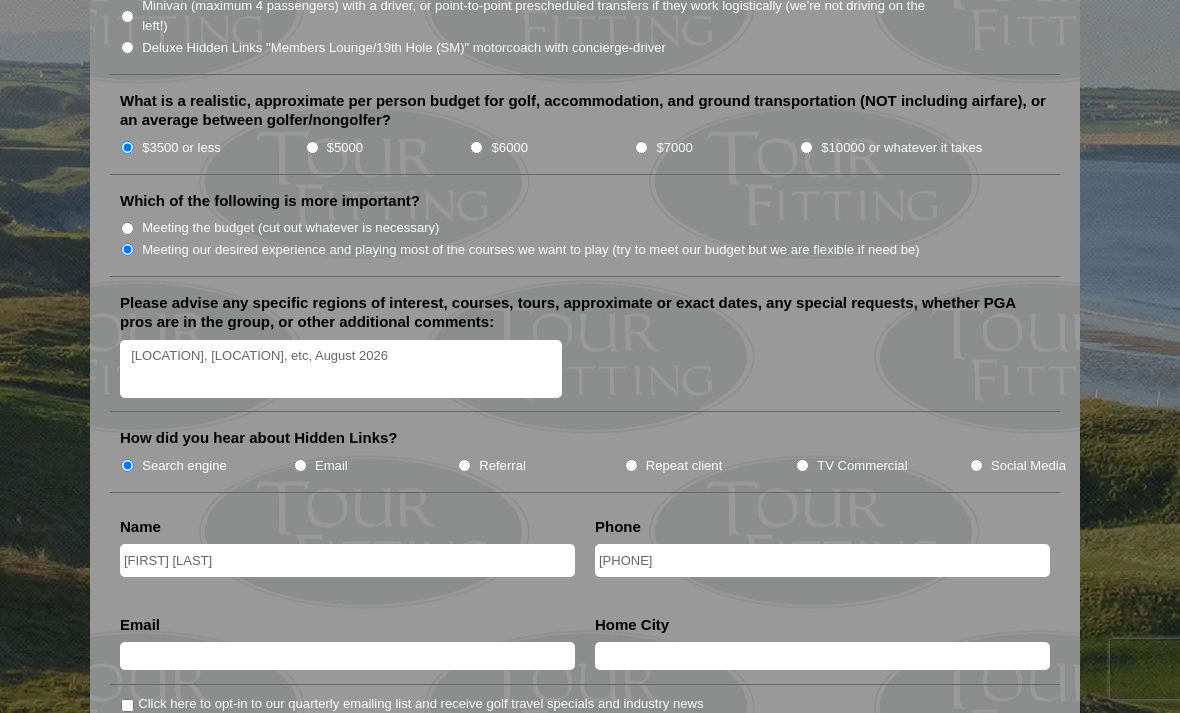 type on "[PHONE]" 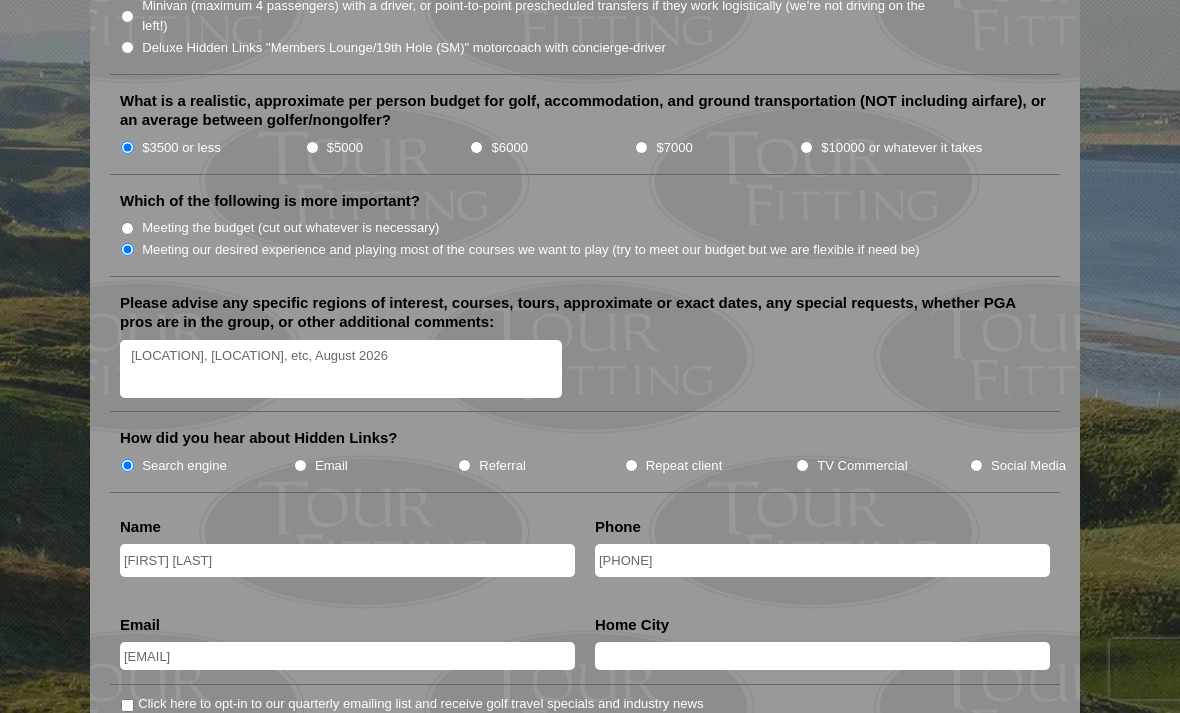 type on "[EMAIL]" 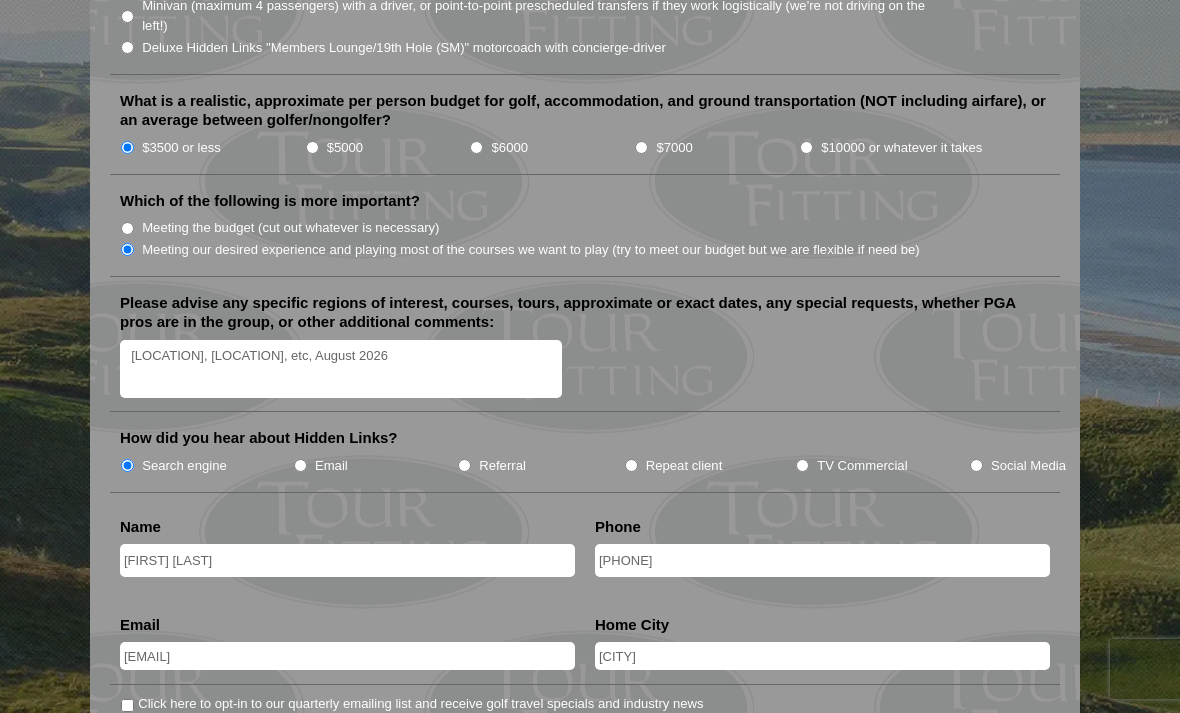 type on "[CITY]" 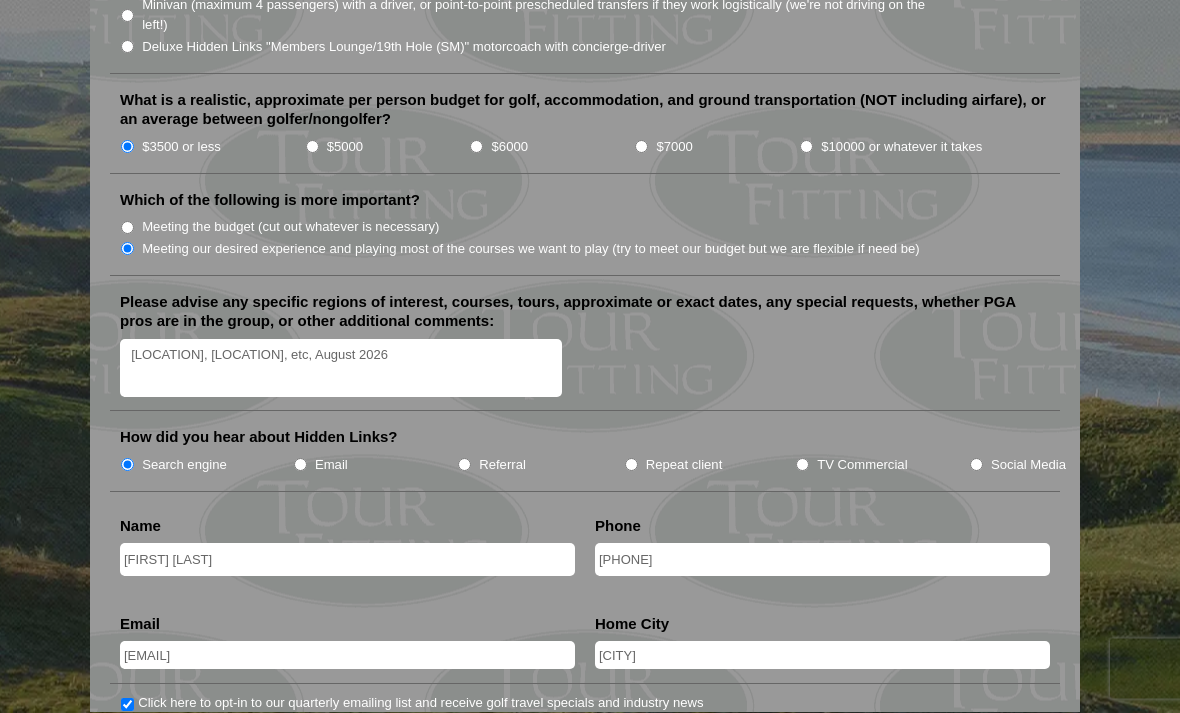 click on "Submit" at bounding box center (157, 764) 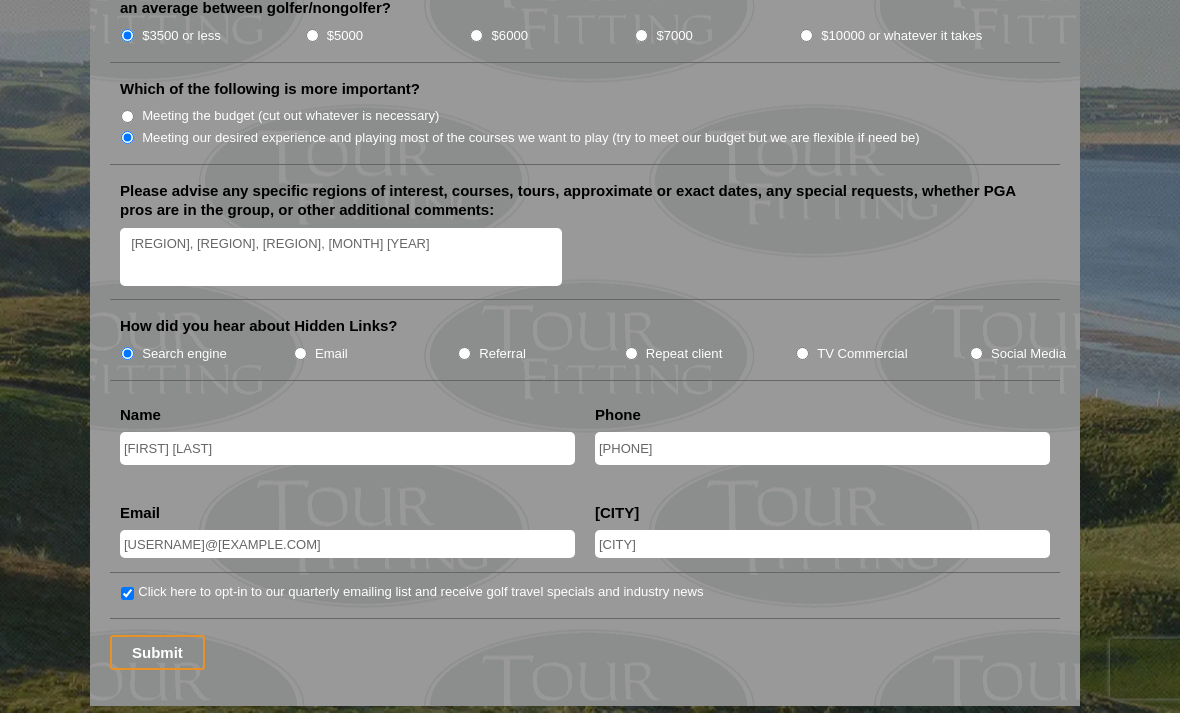 scroll, scrollTop: 2390, scrollLeft: 0, axis: vertical 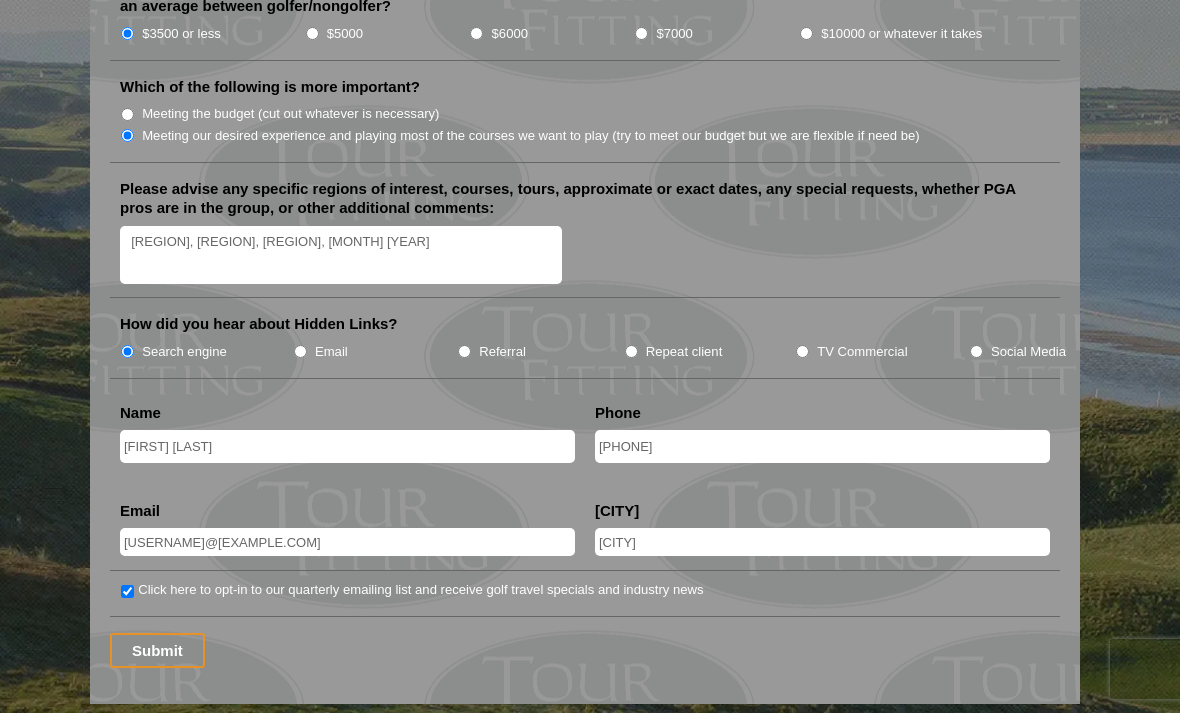 click on "Submit" at bounding box center (157, 650) 